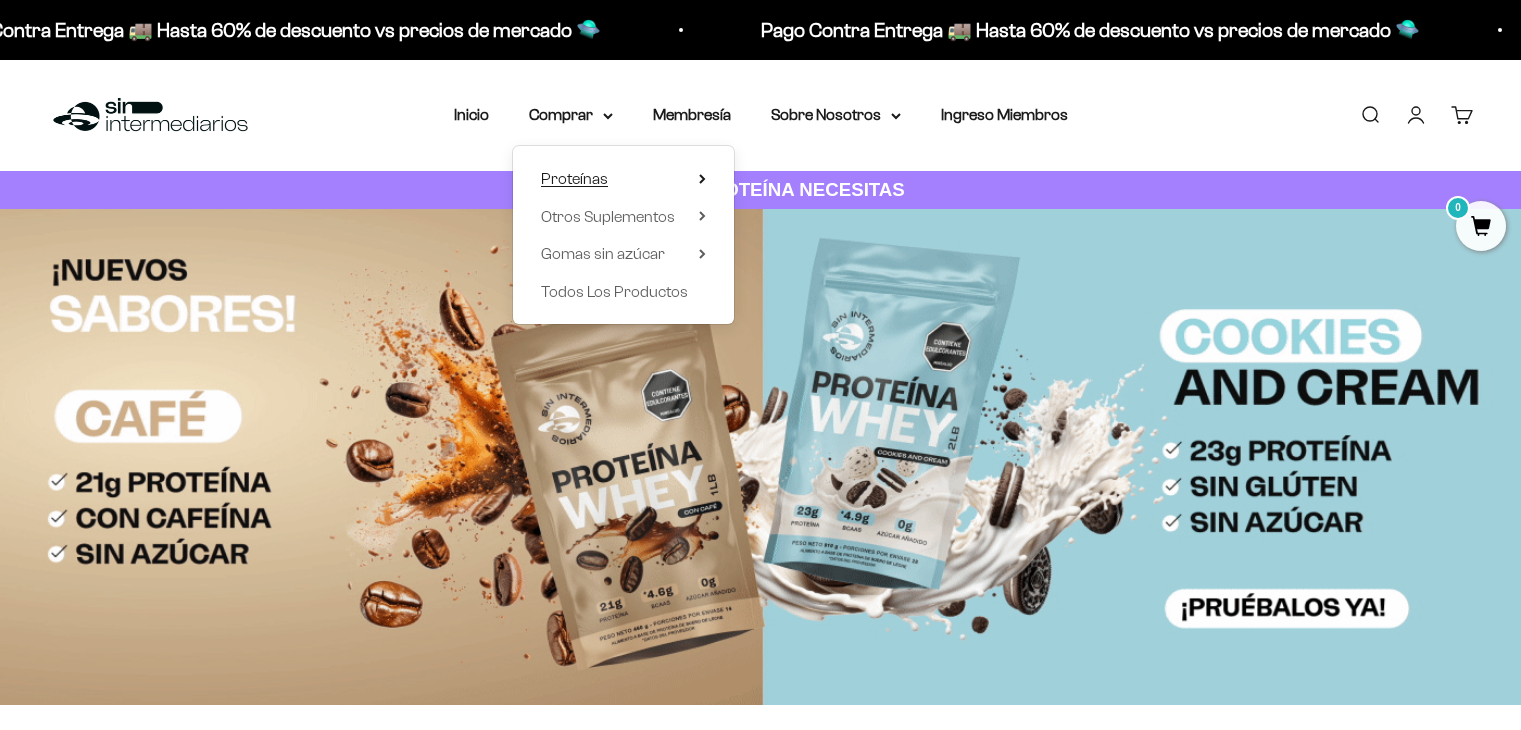 scroll, scrollTop: 0, scrollLeft: 0, axis: both 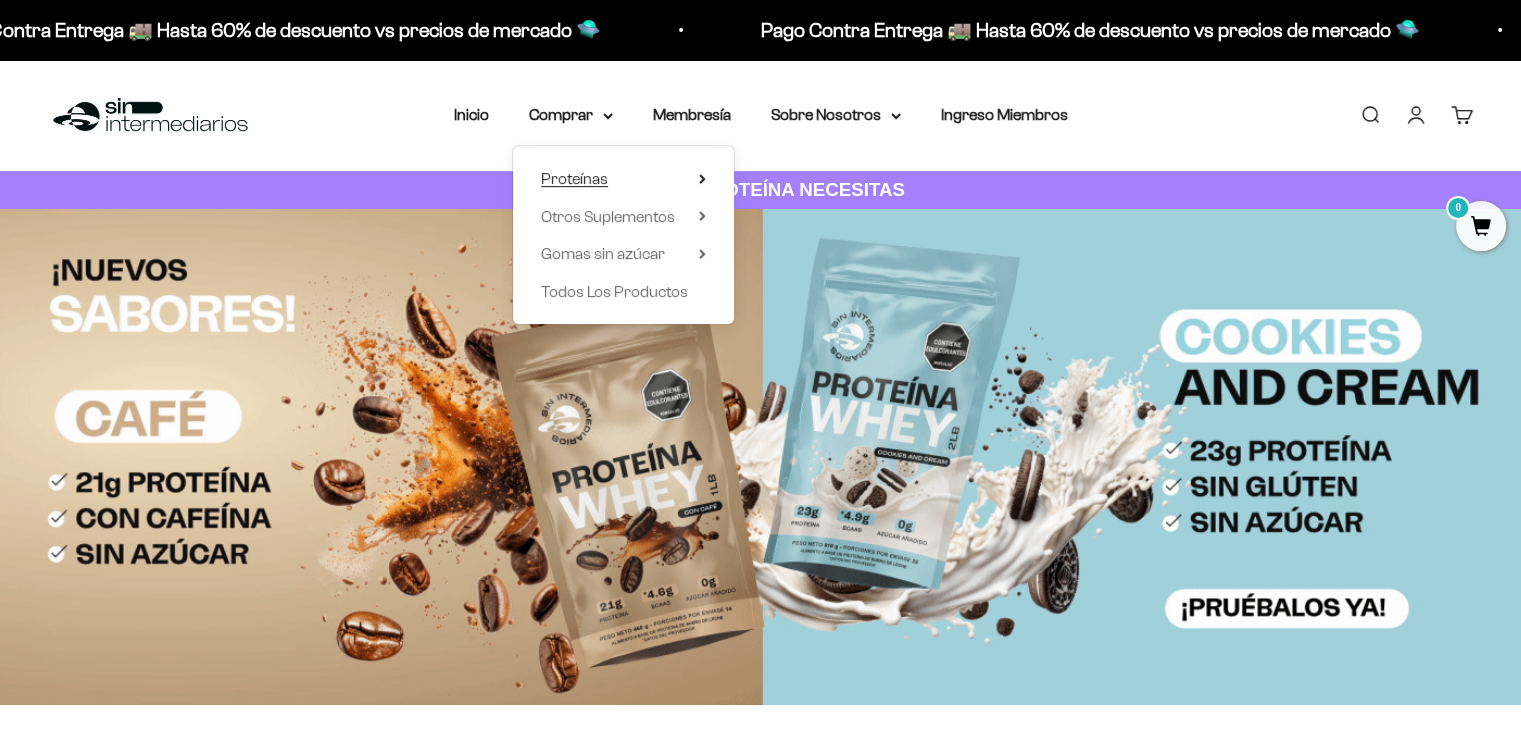 click on "Proteínas" at bounding box center [623, 179] 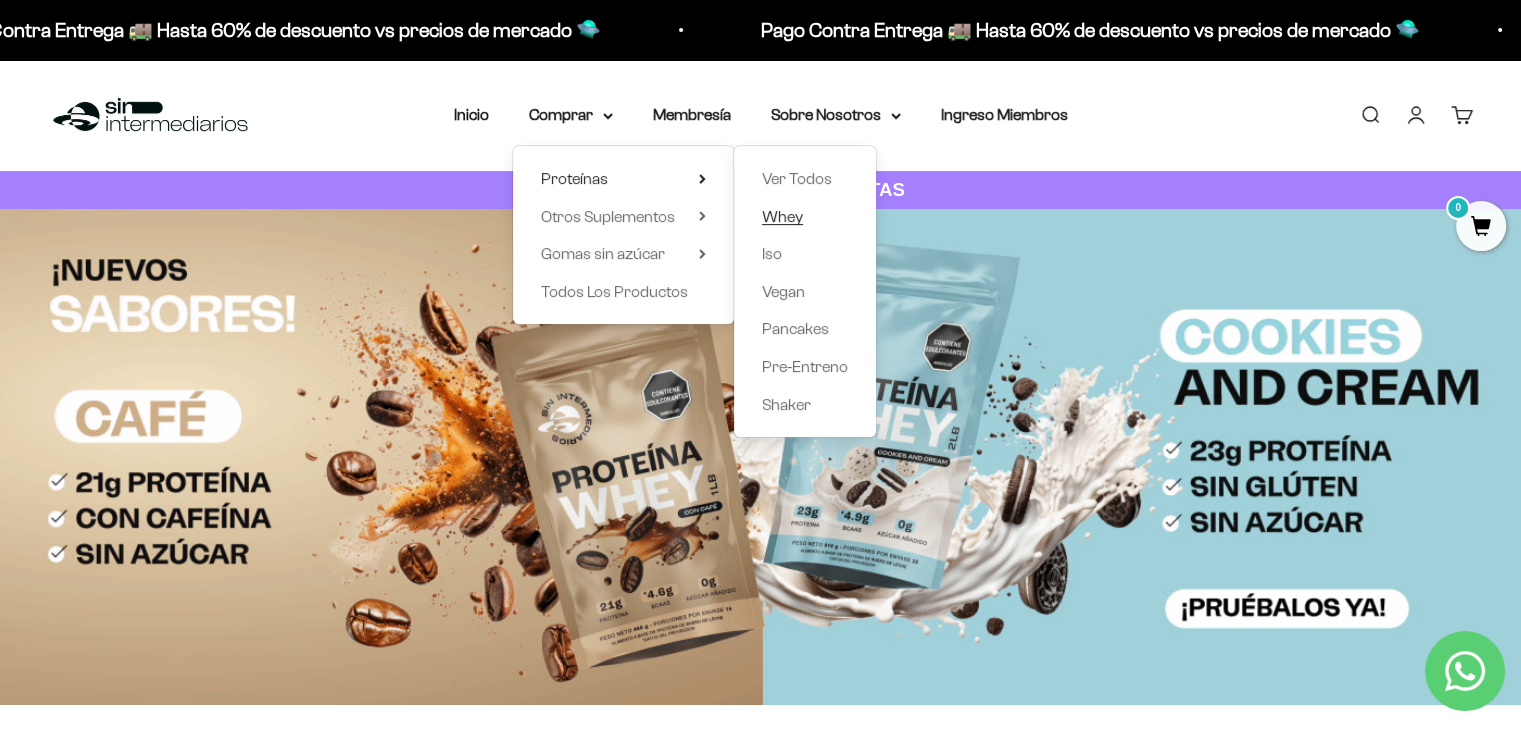 click on "Whey" at bounding box center [782, 216] 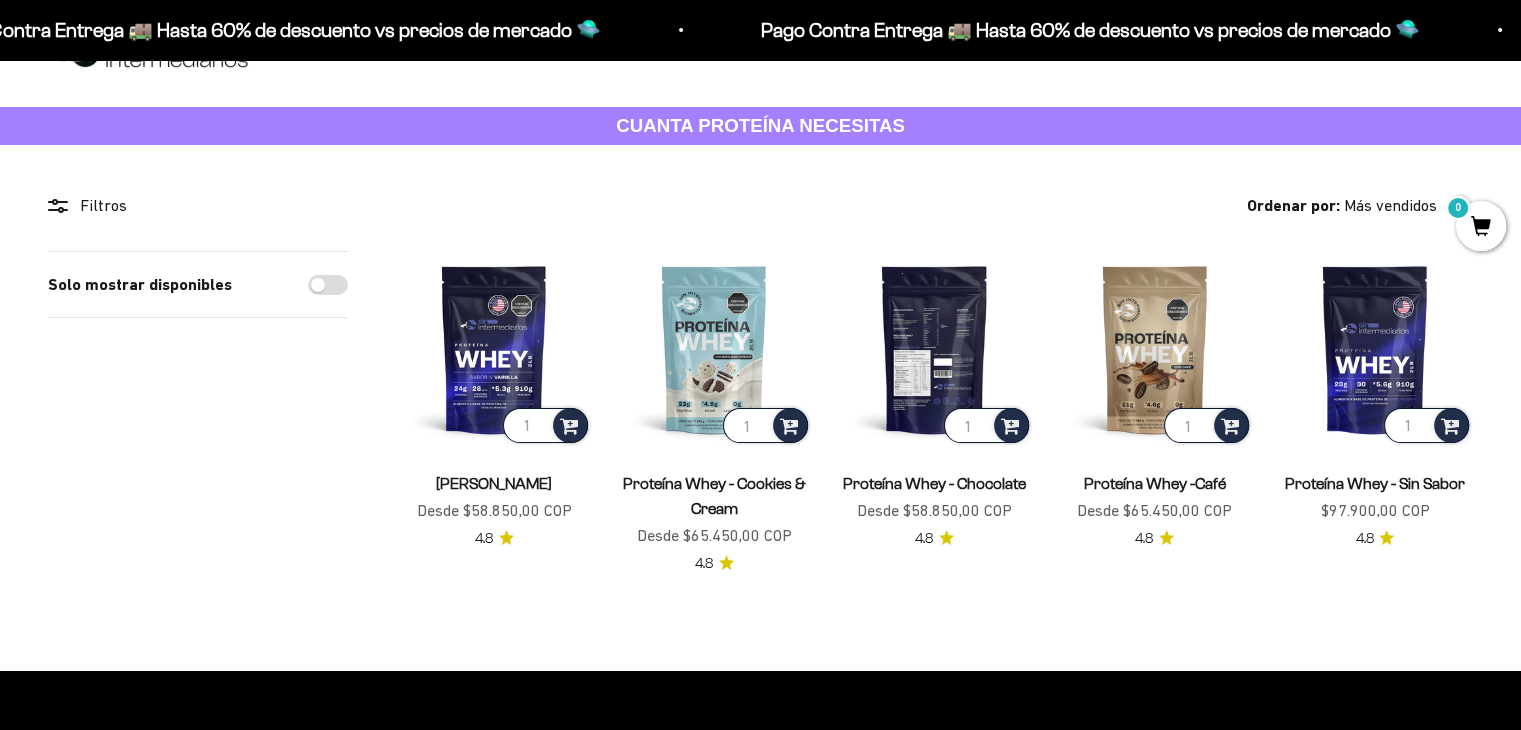scroll, scrollTop: 100, scrollLeft: 0, axis: vertical 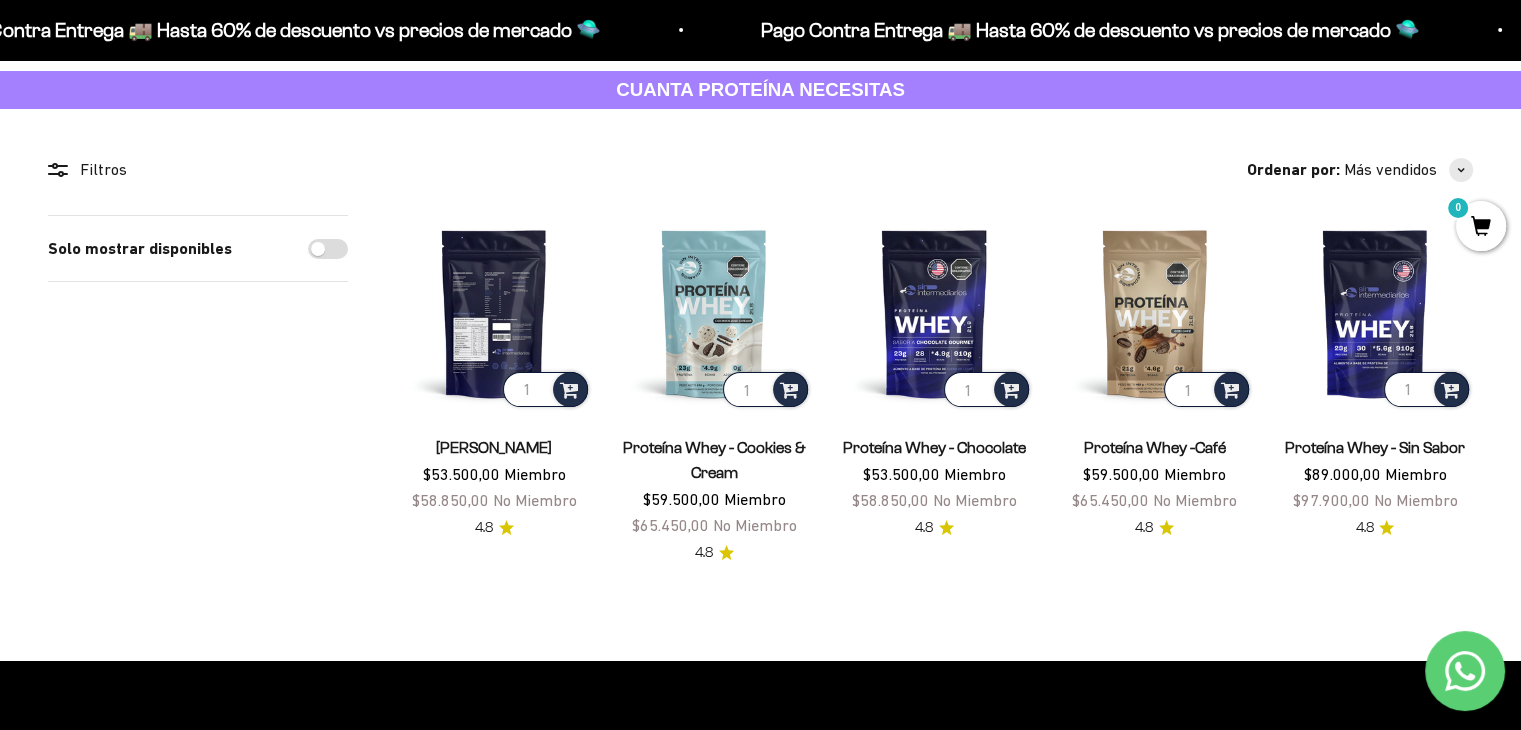 click at bounding box center [494, 313] 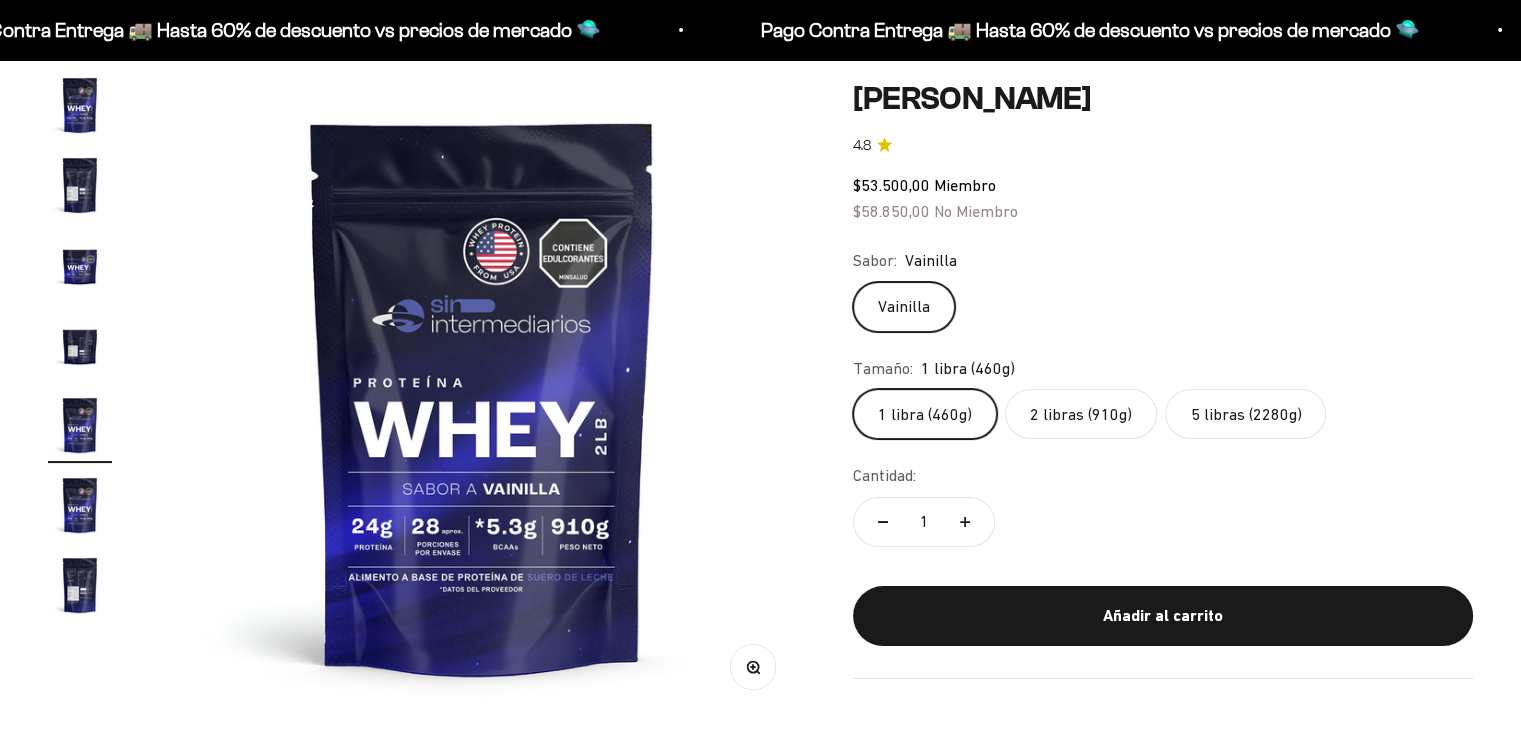 scroll, scrollTop: 200, scrollLeft: 0, axis: vertical 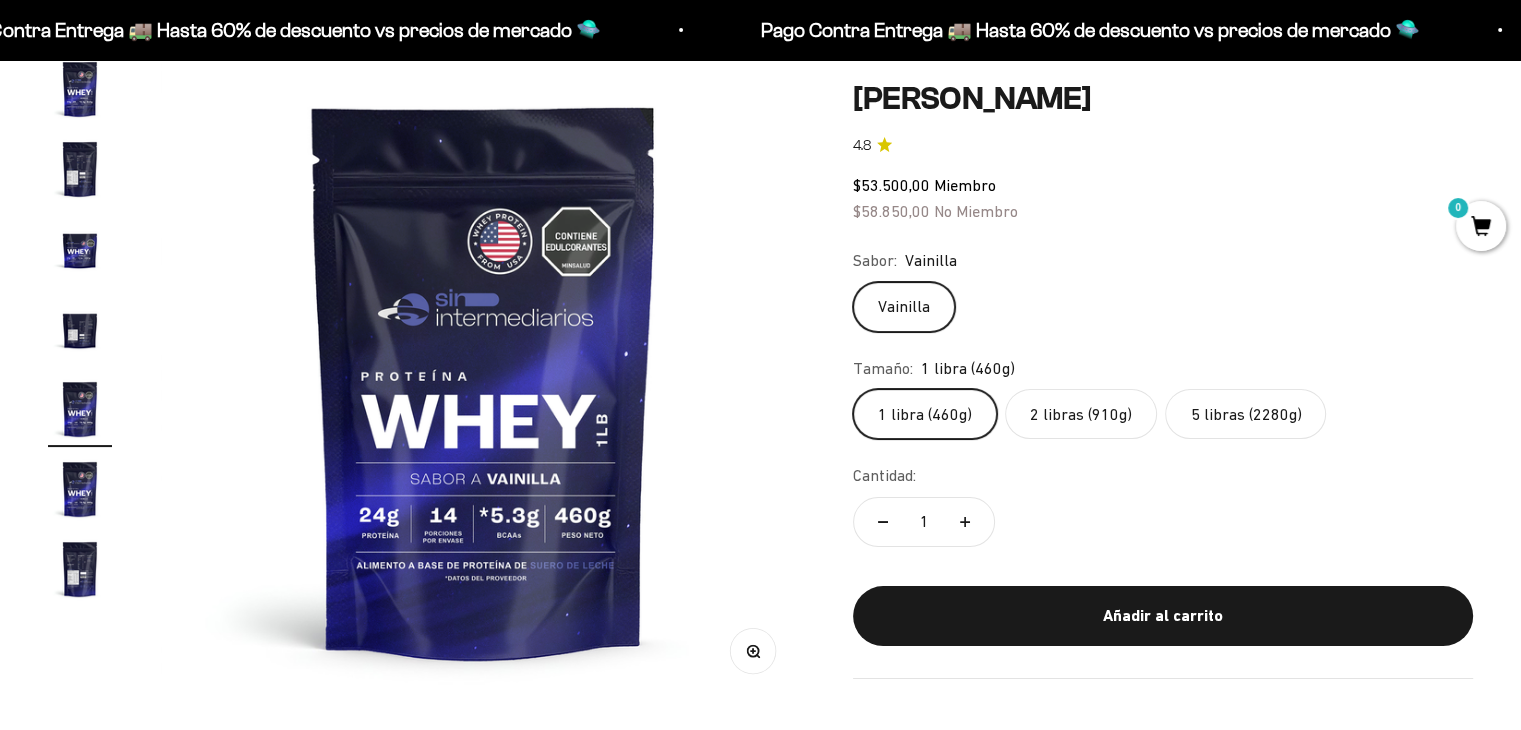 click on "2 libras (910g)" 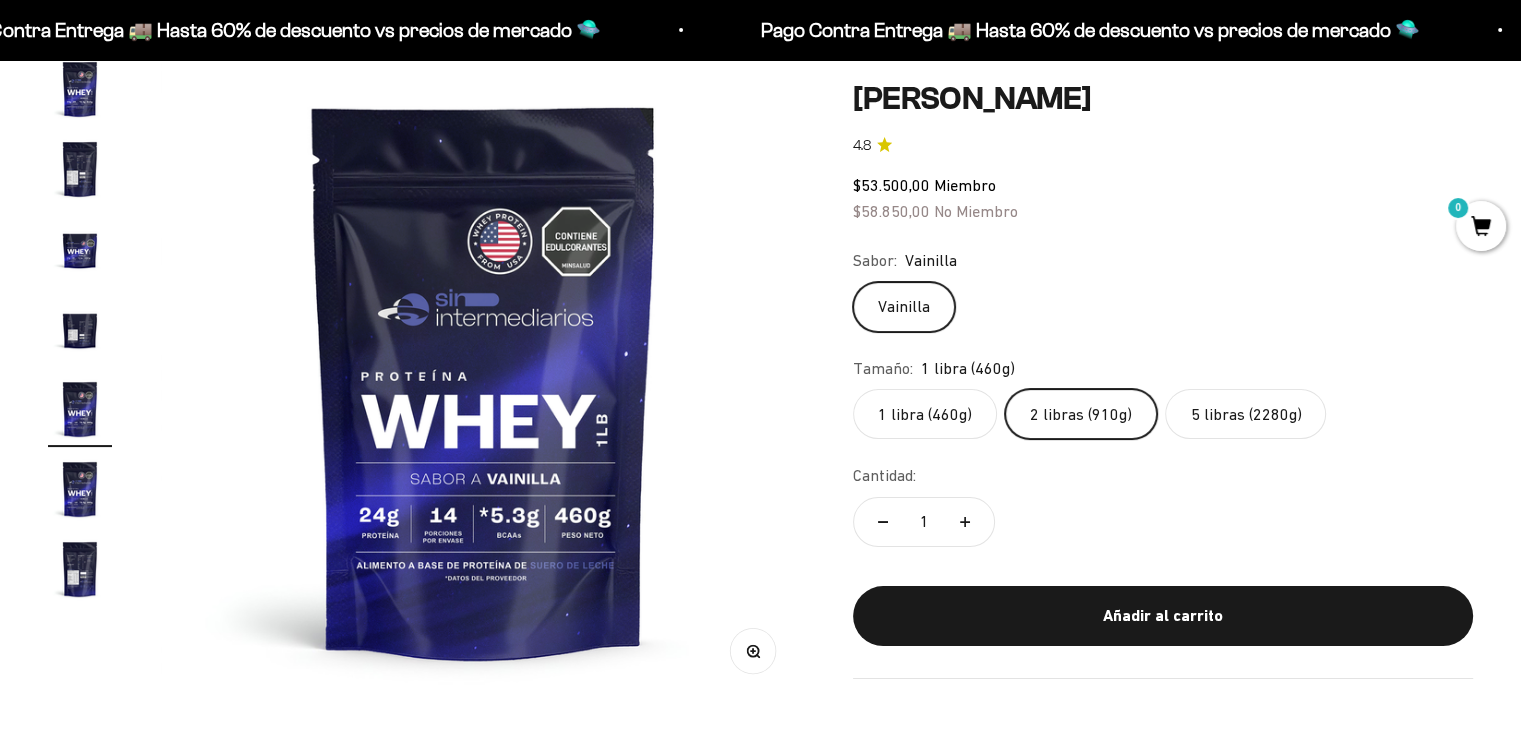 scroll, scrollTop: 0, scrollLeft: 0, axis: both 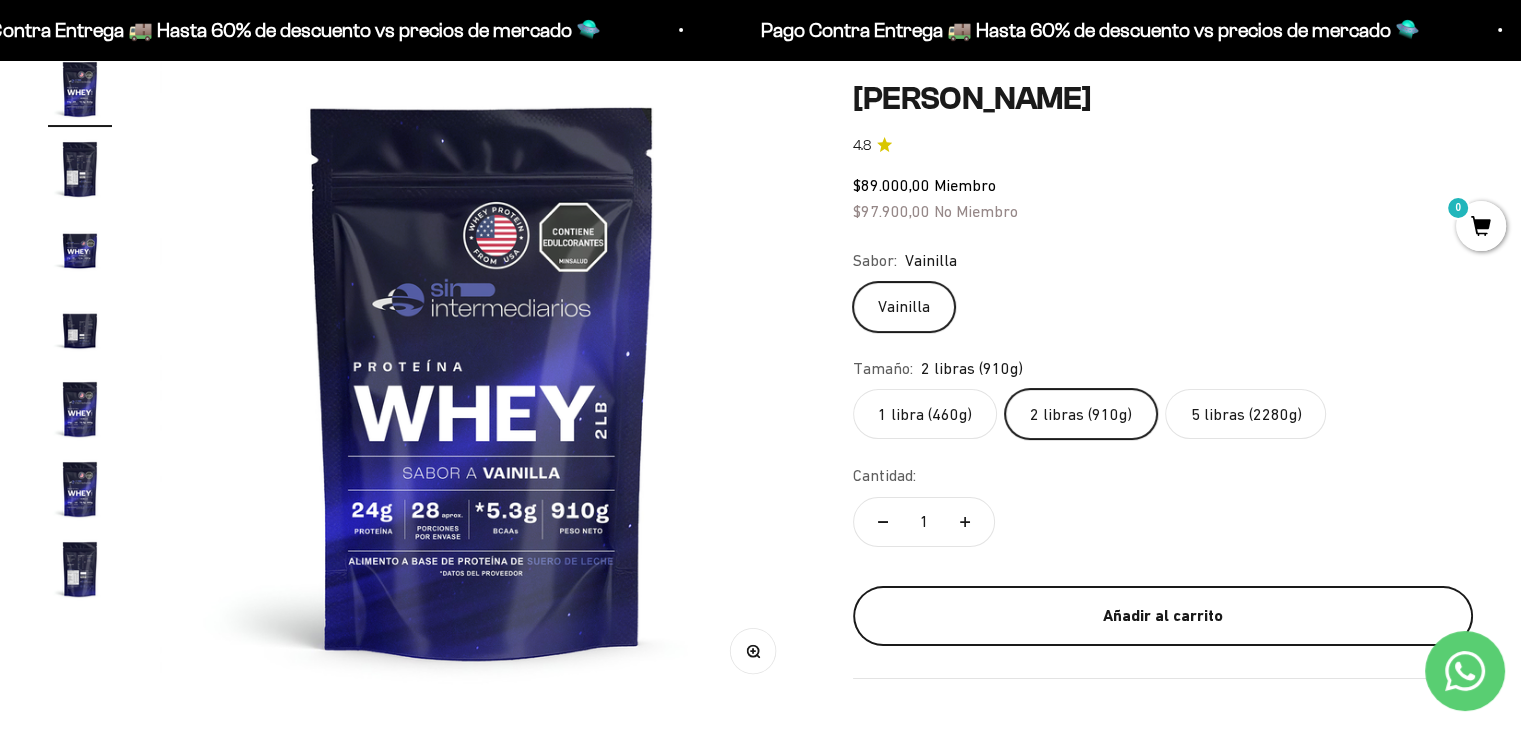 click on "Añadir al carrito" at bounding box center (1163, 616) 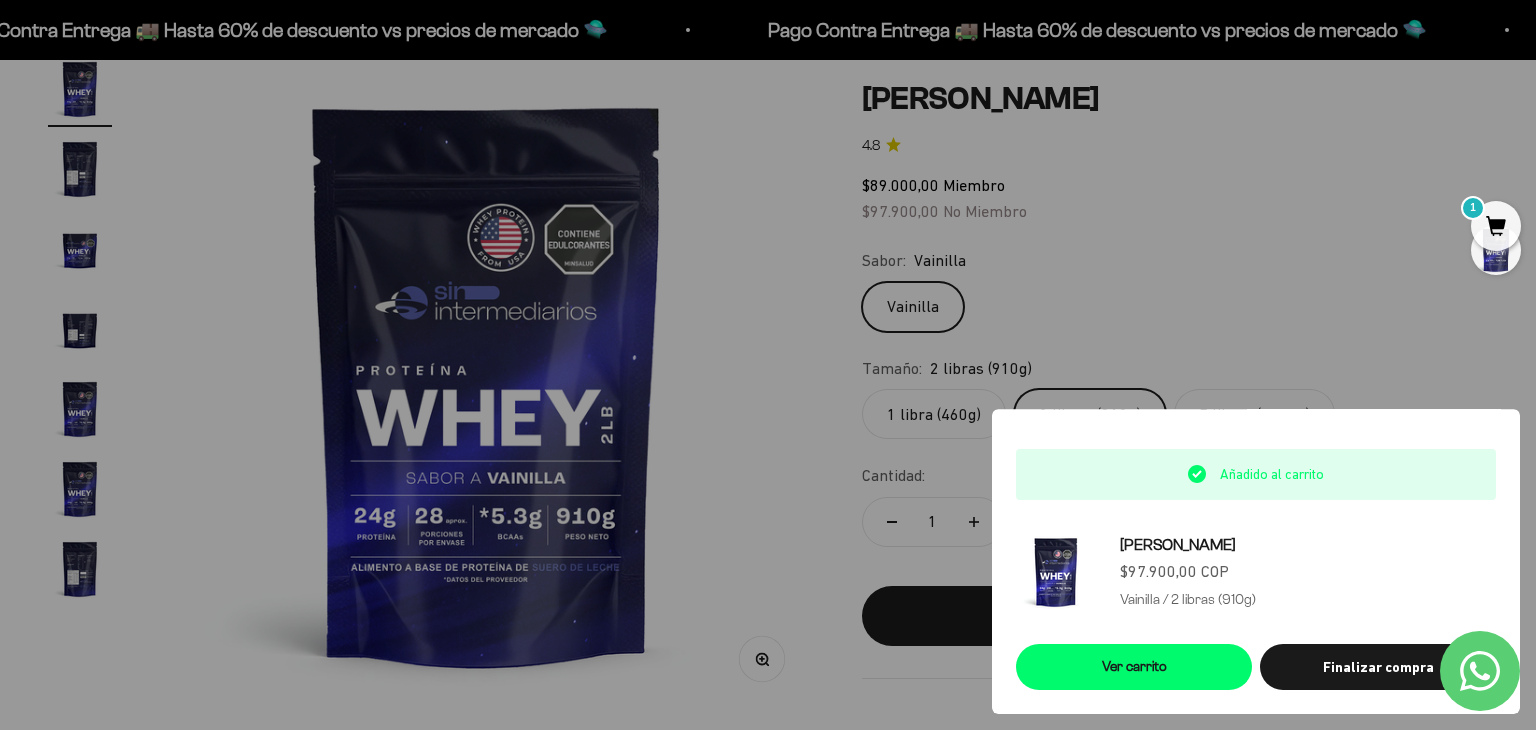 click at bounding box center [768, 365] 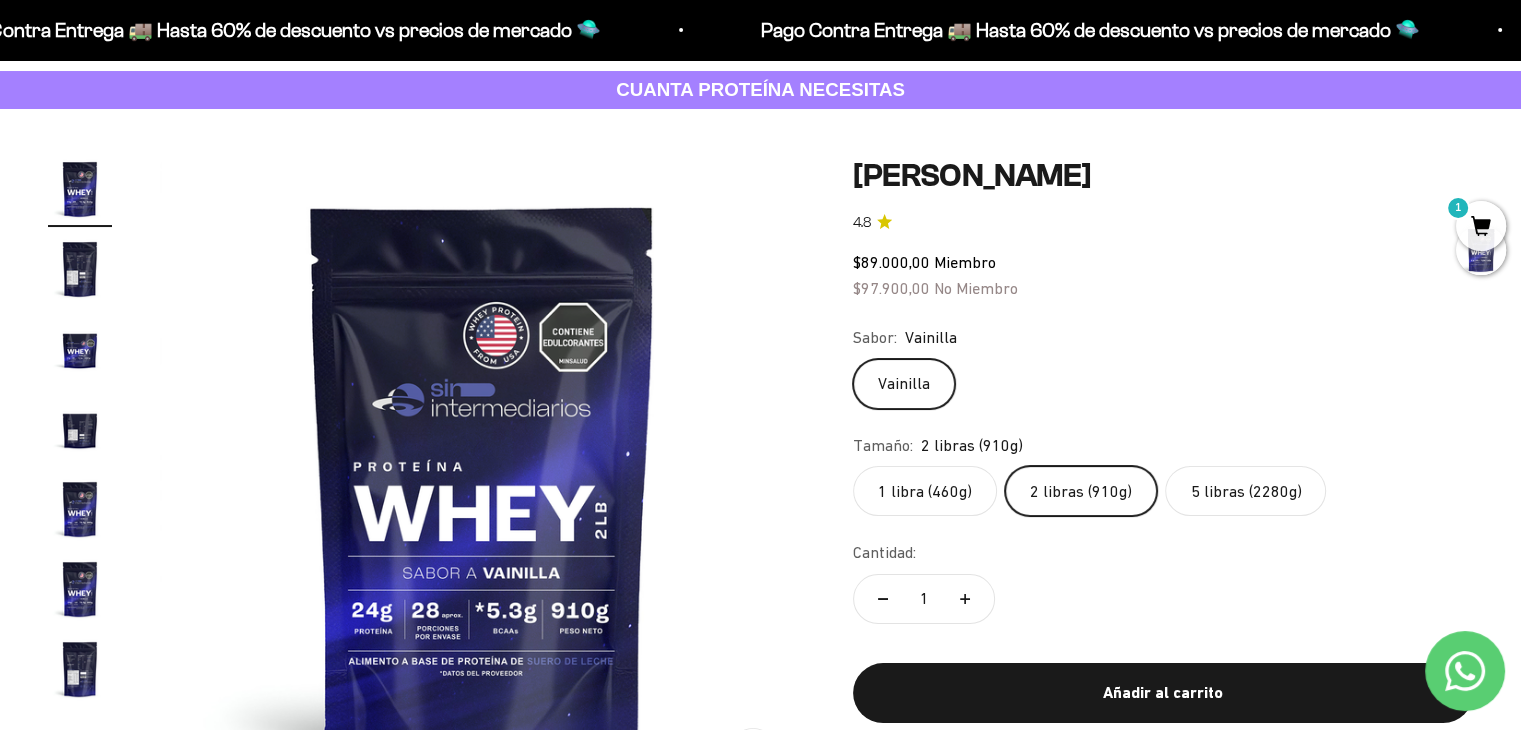 scroll, scrollTop: 0, scrollLeft: 0, axis: both 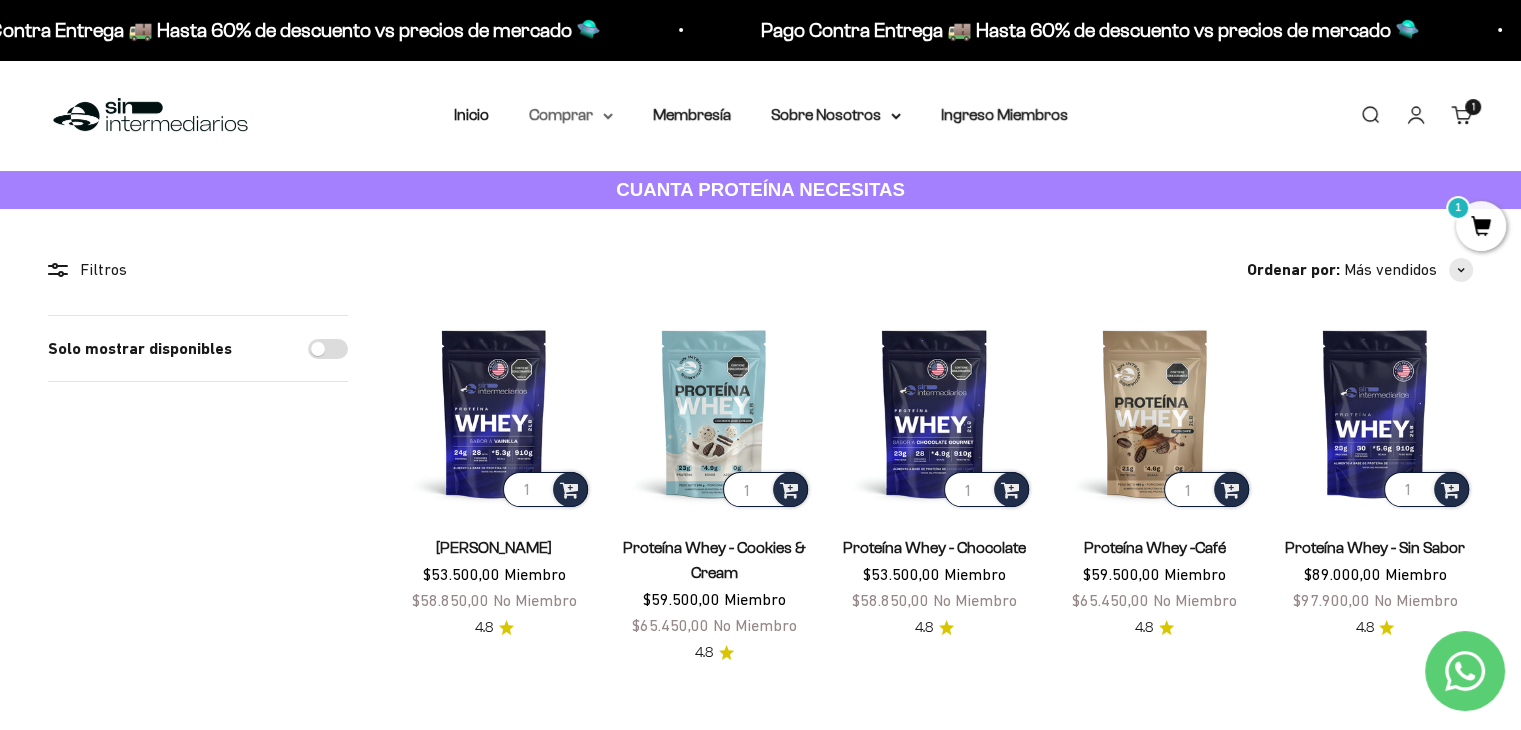 click on "Comprar" at bounding box center [571, 115] 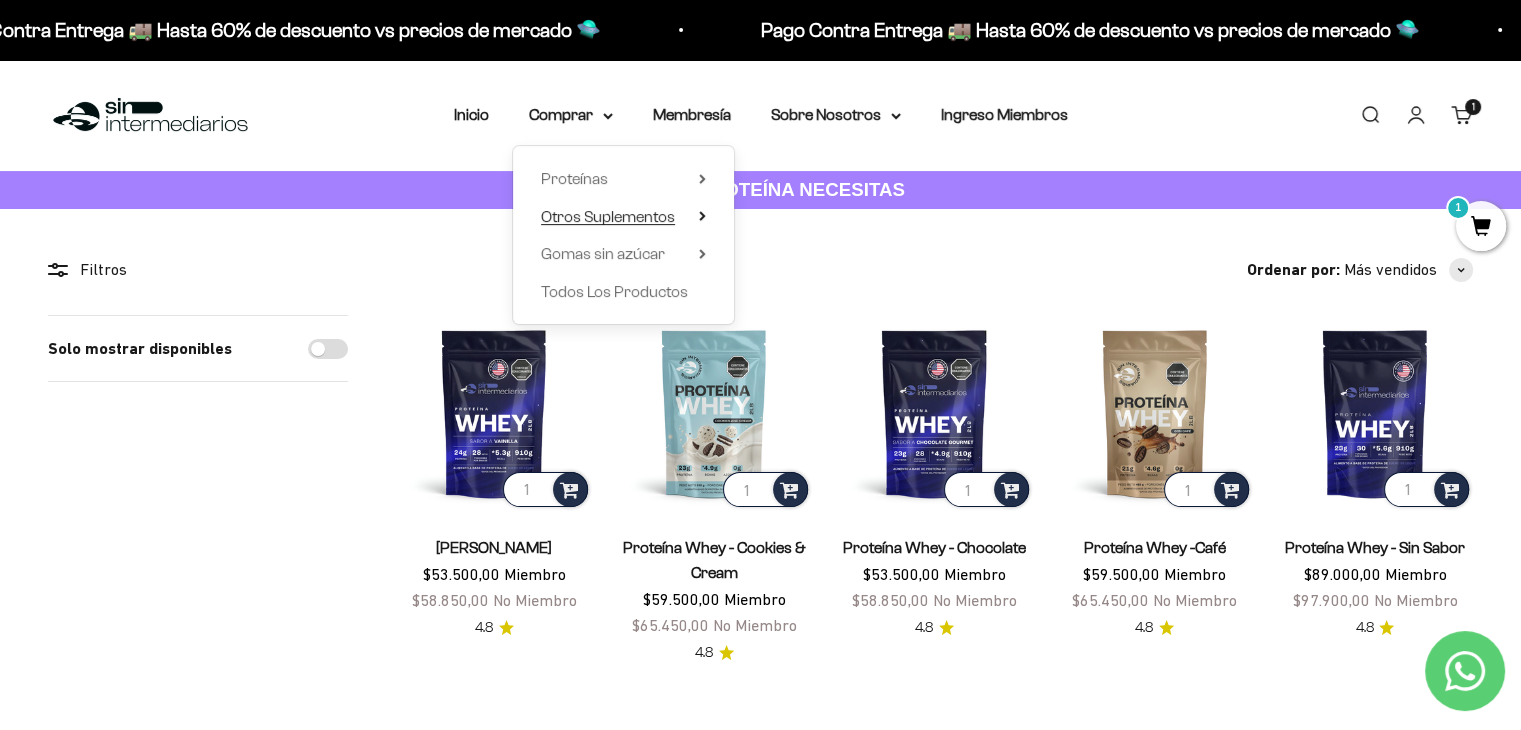 click on "Otros Suplementos" at bounding box center [608, 216] 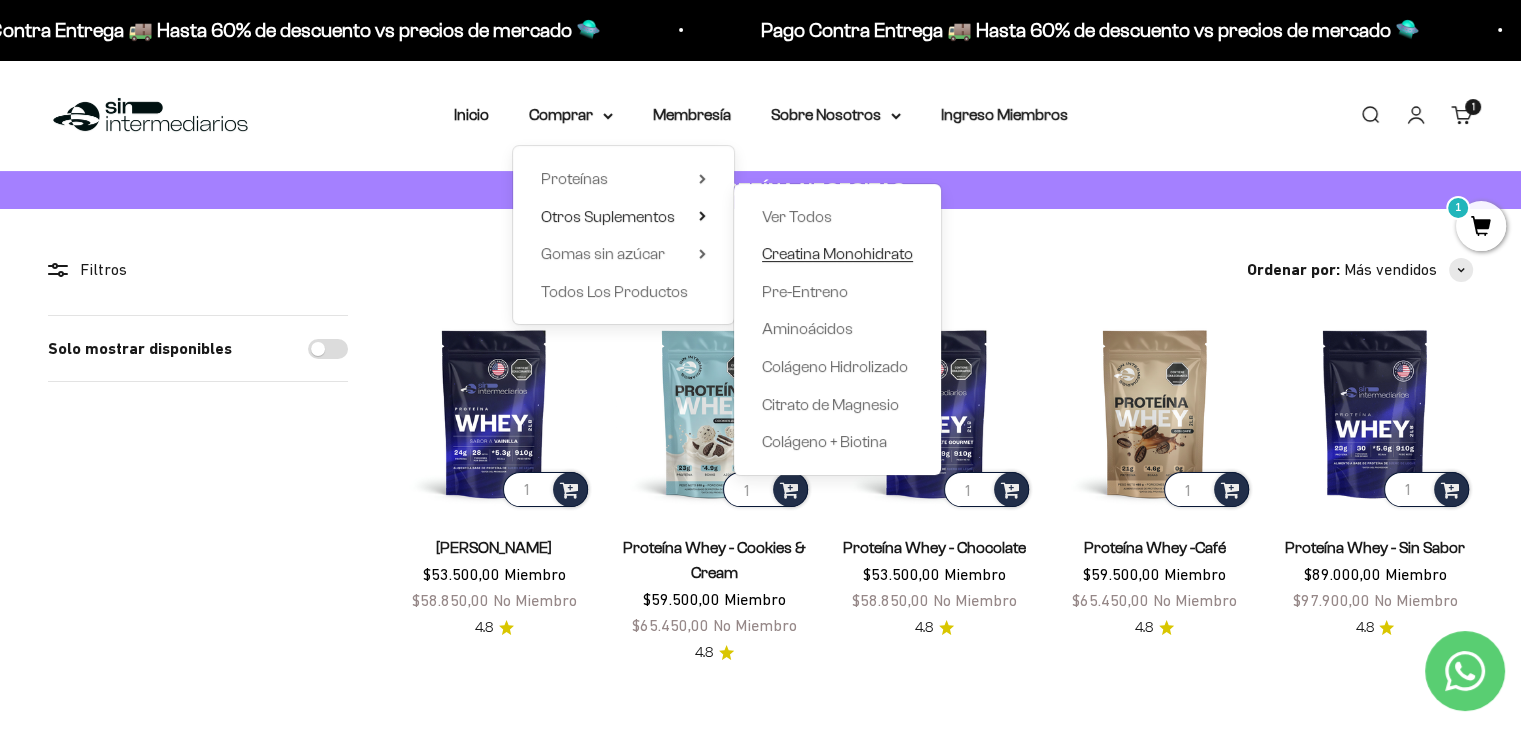 click on "Creatina Monohidrato" at bounding box center (837, 253) 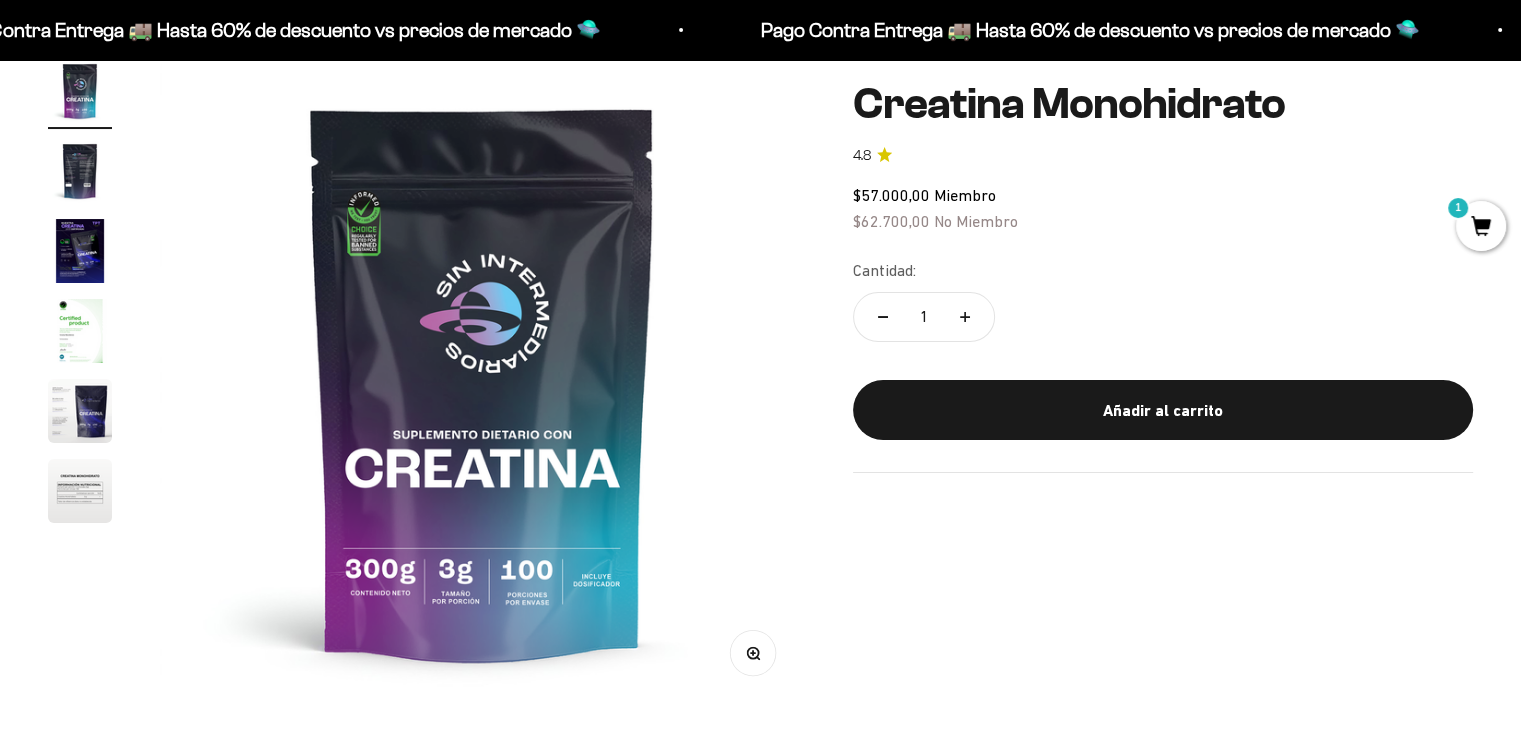 scroll, scrollTop: 200, scrollLeft: 0, axis: vertical 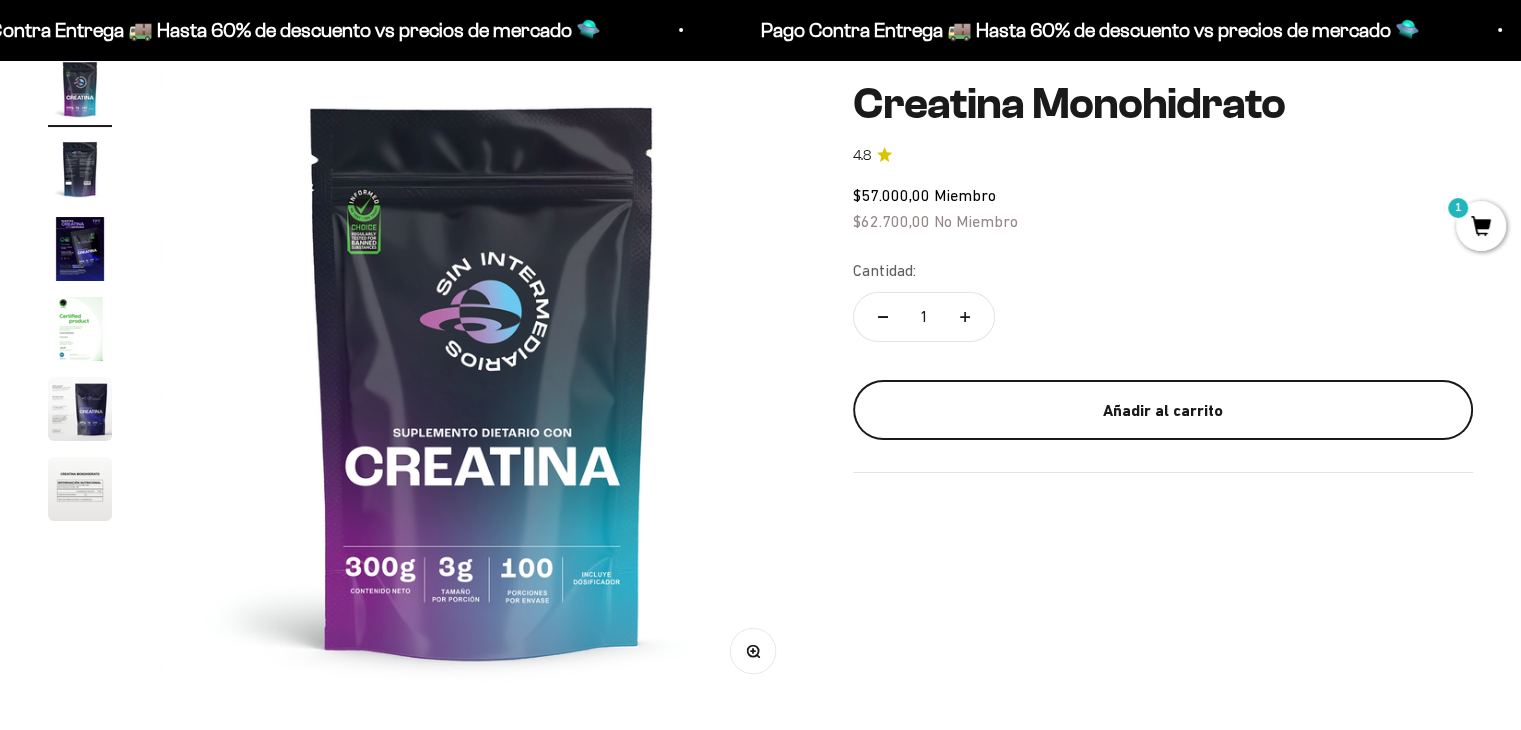click on "Añadir al carrito" at bounding box center (1163, 410) 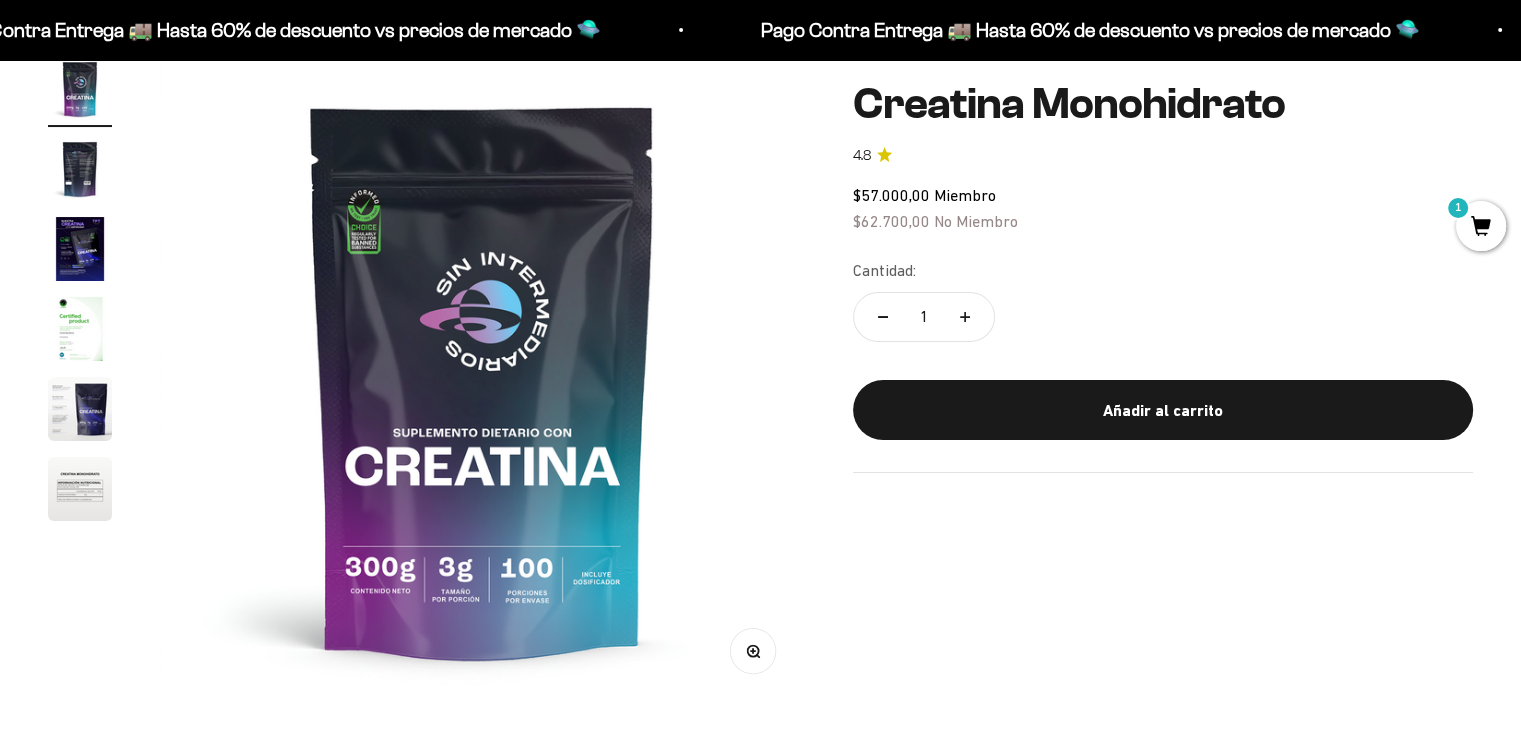 scroll, scrollTop: 0, scrollLeft: 0, axis: both 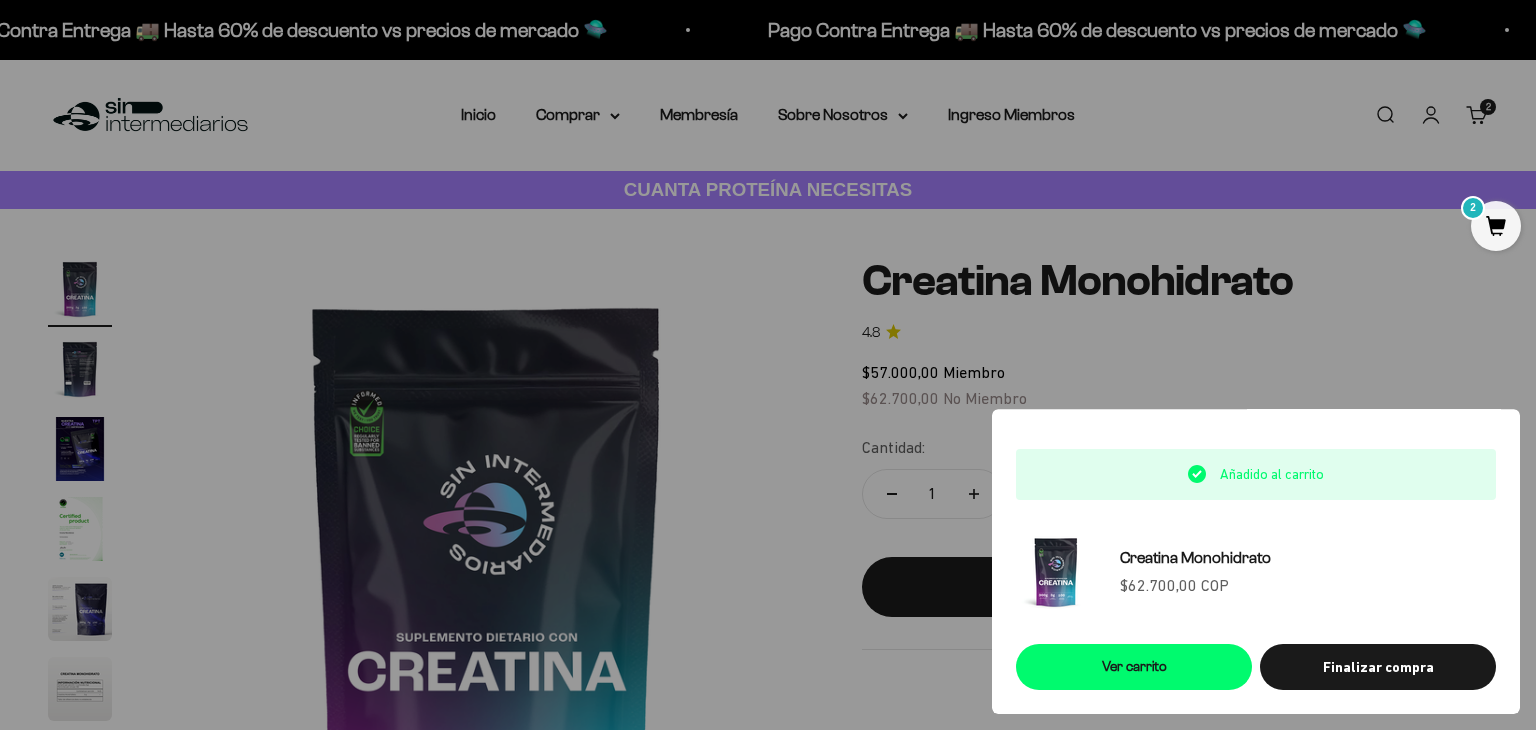 click at bounding box center [768, 365] 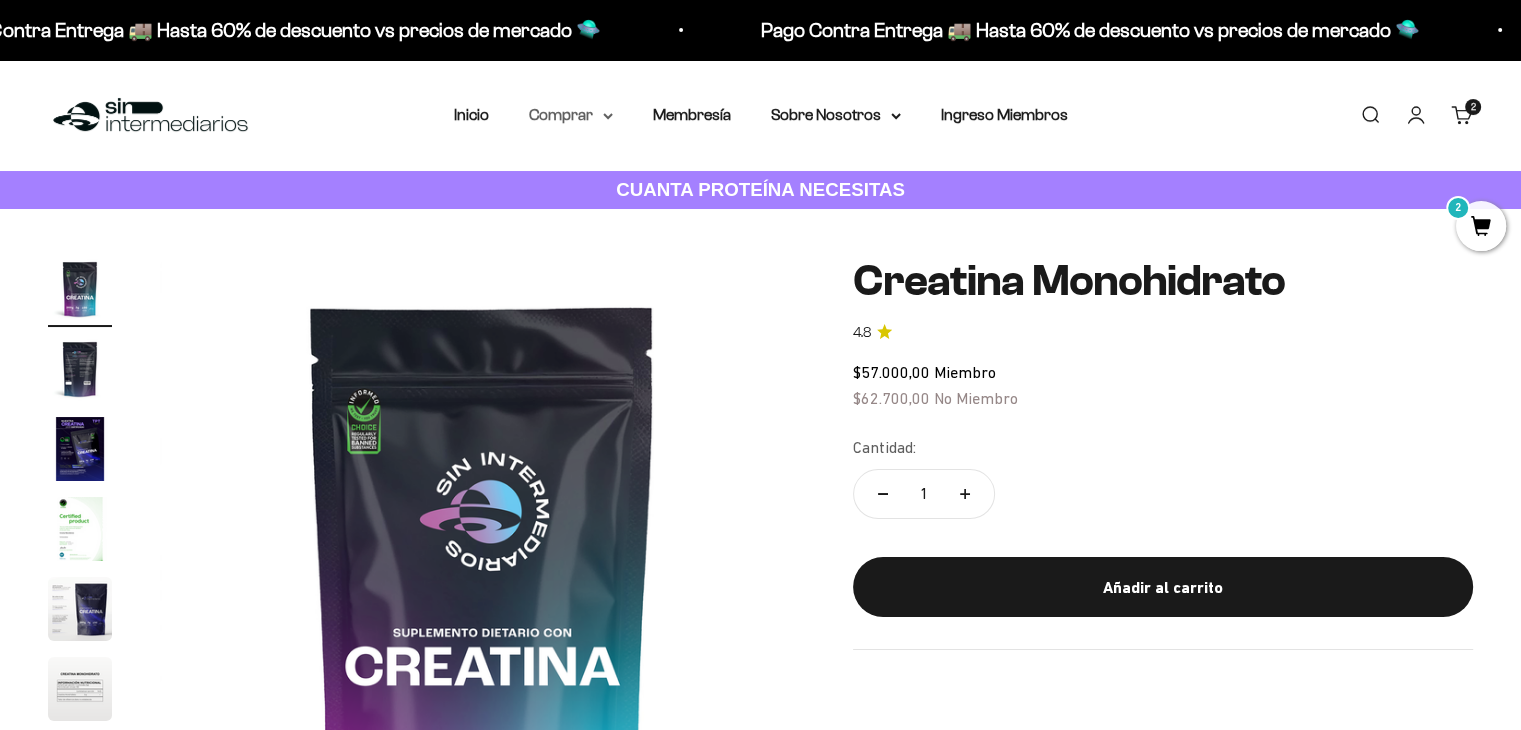 click on "Comprar" at bounding box center [571, 115] 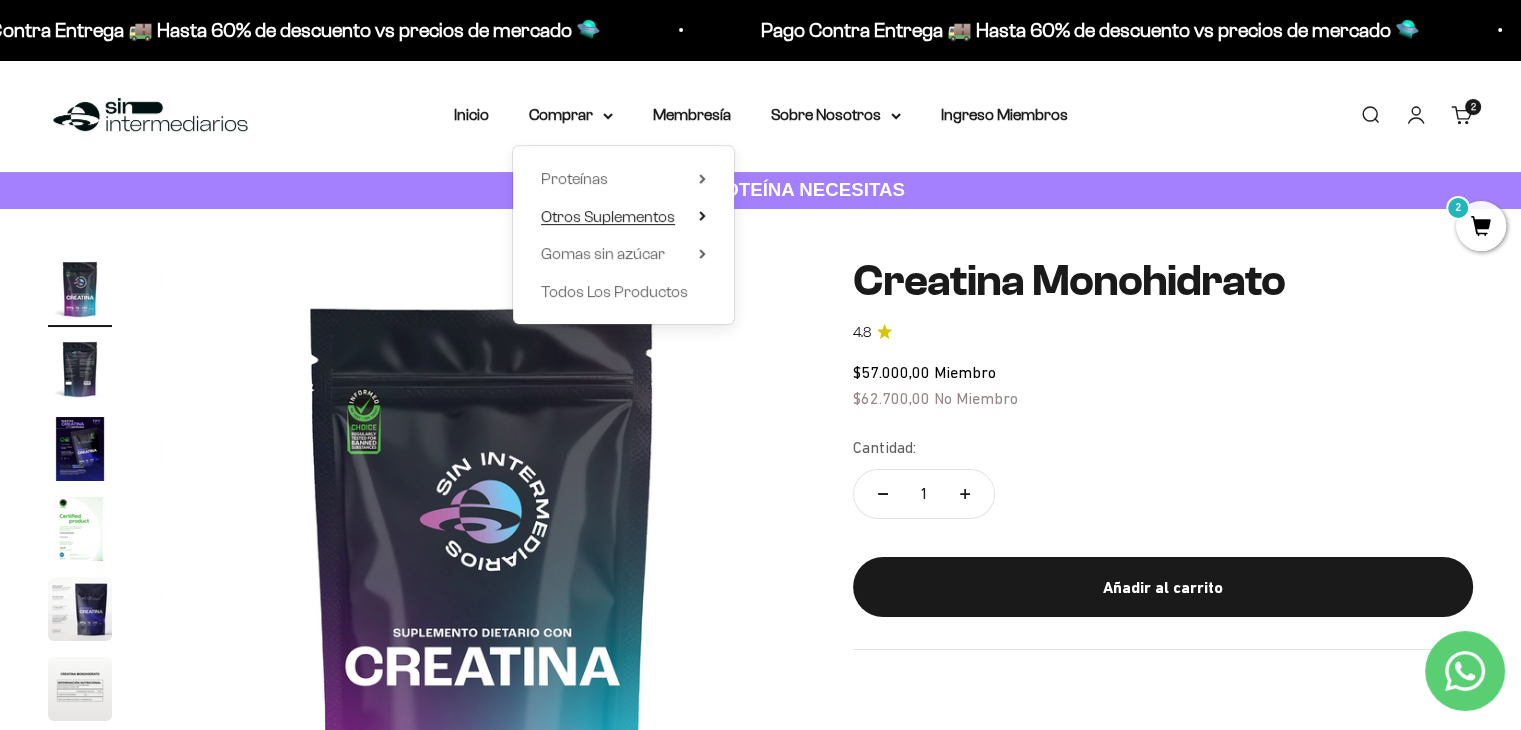 click on "Otros Suplementos" at bounding box center (623, 217) 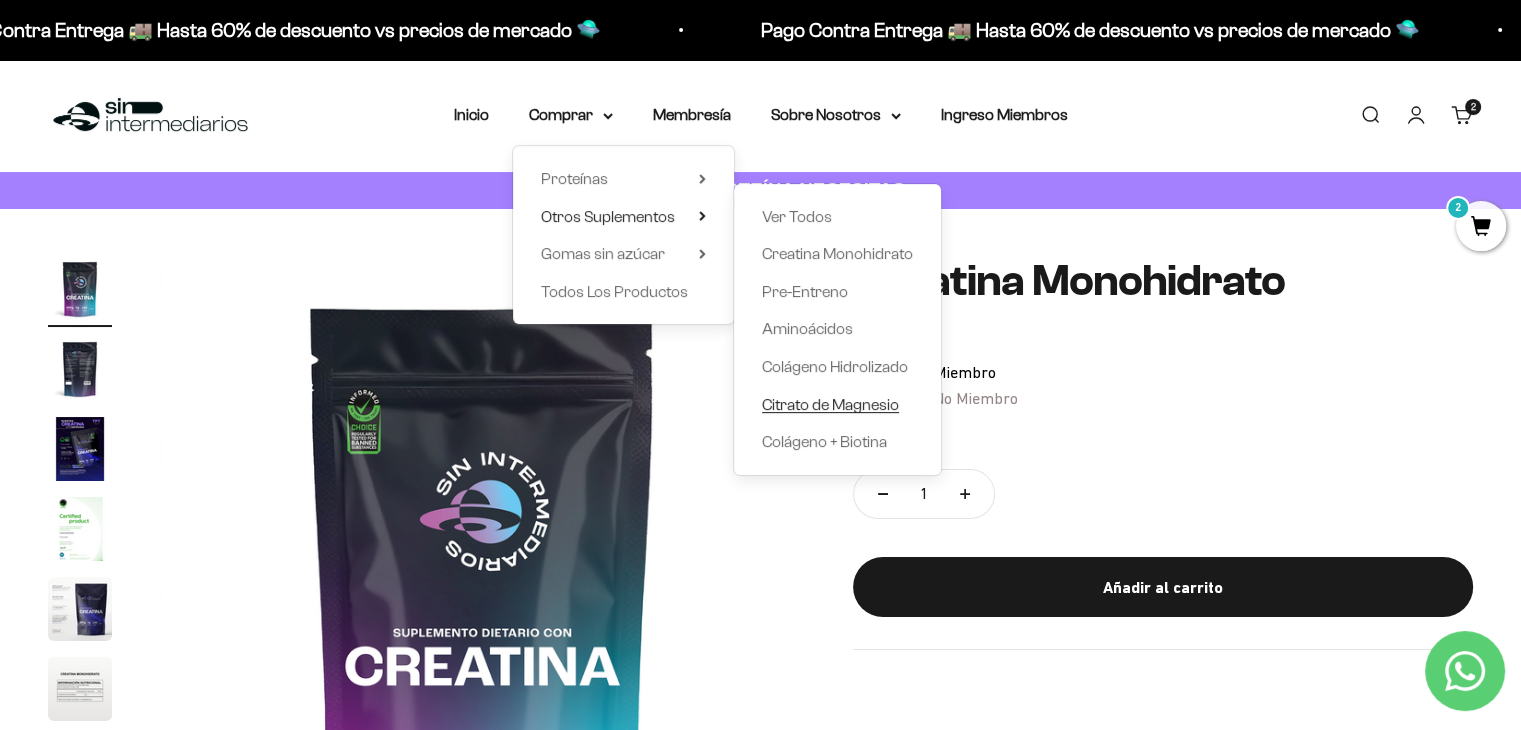 click on "Citrato de Magnesio" at bounding box center [830, 404] 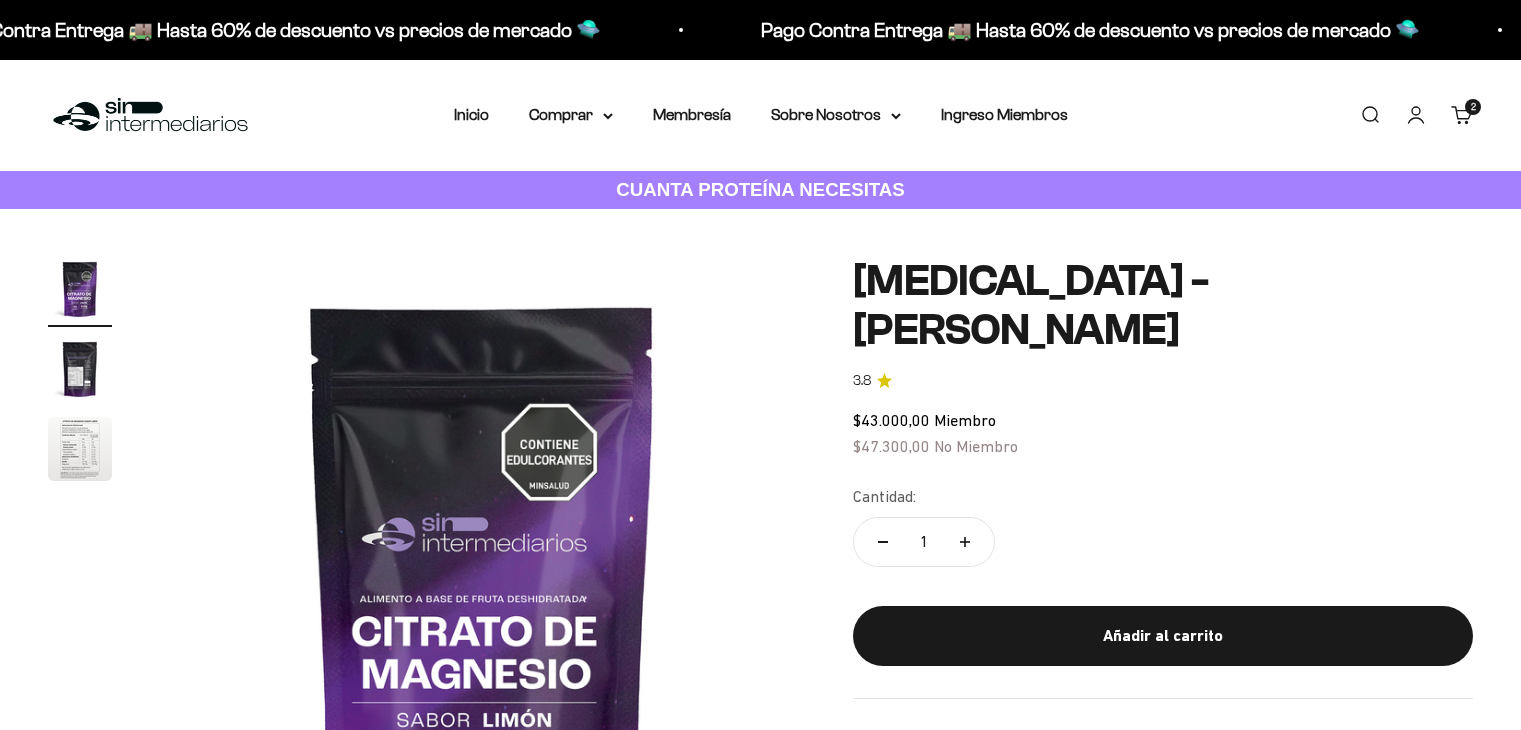 scroll, scrollTop: 0, scrollLeft: 0, axis: both 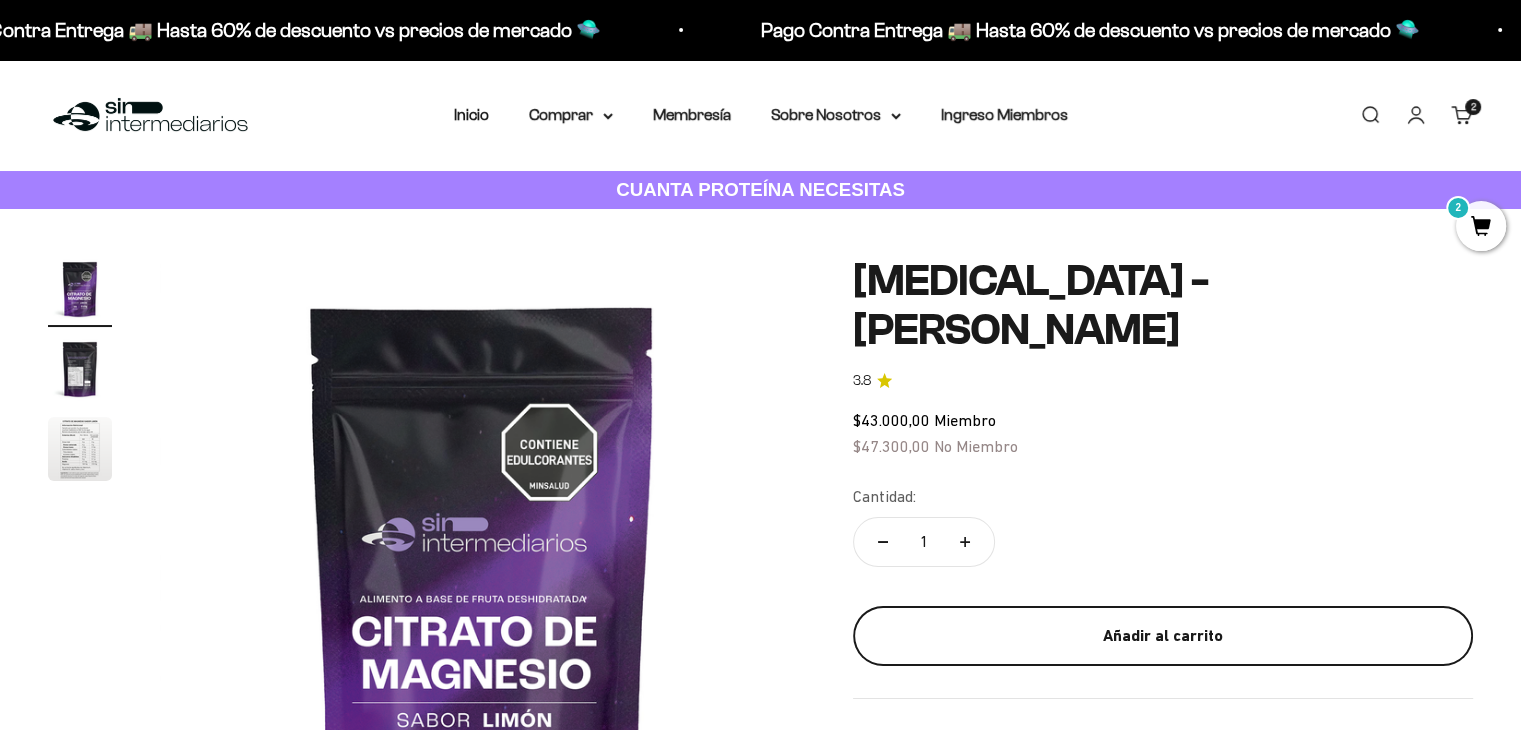 click on "Añadir al carrito" at bounding box center [1163, 636] 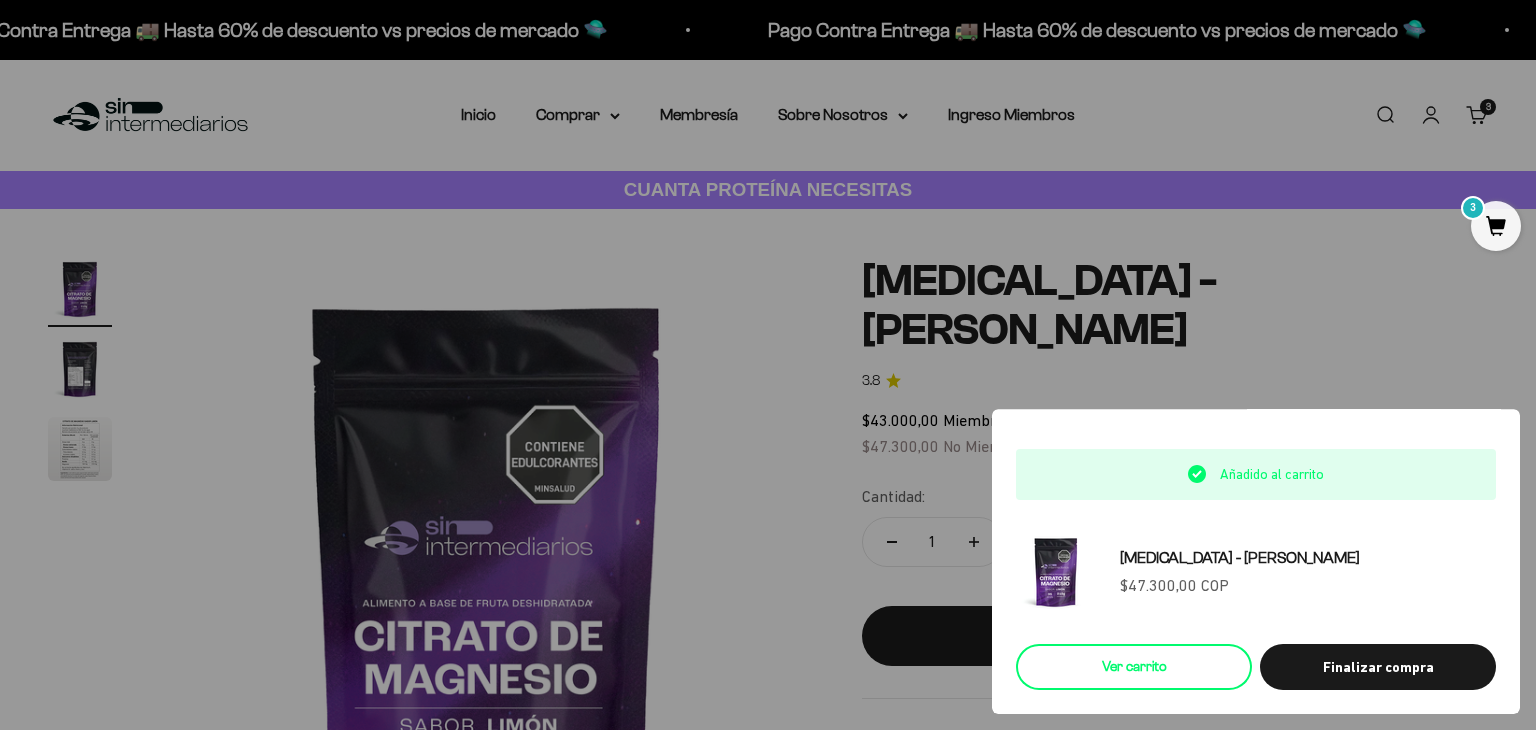 click on "Ver carrito" at bounding box center [1134, 667] 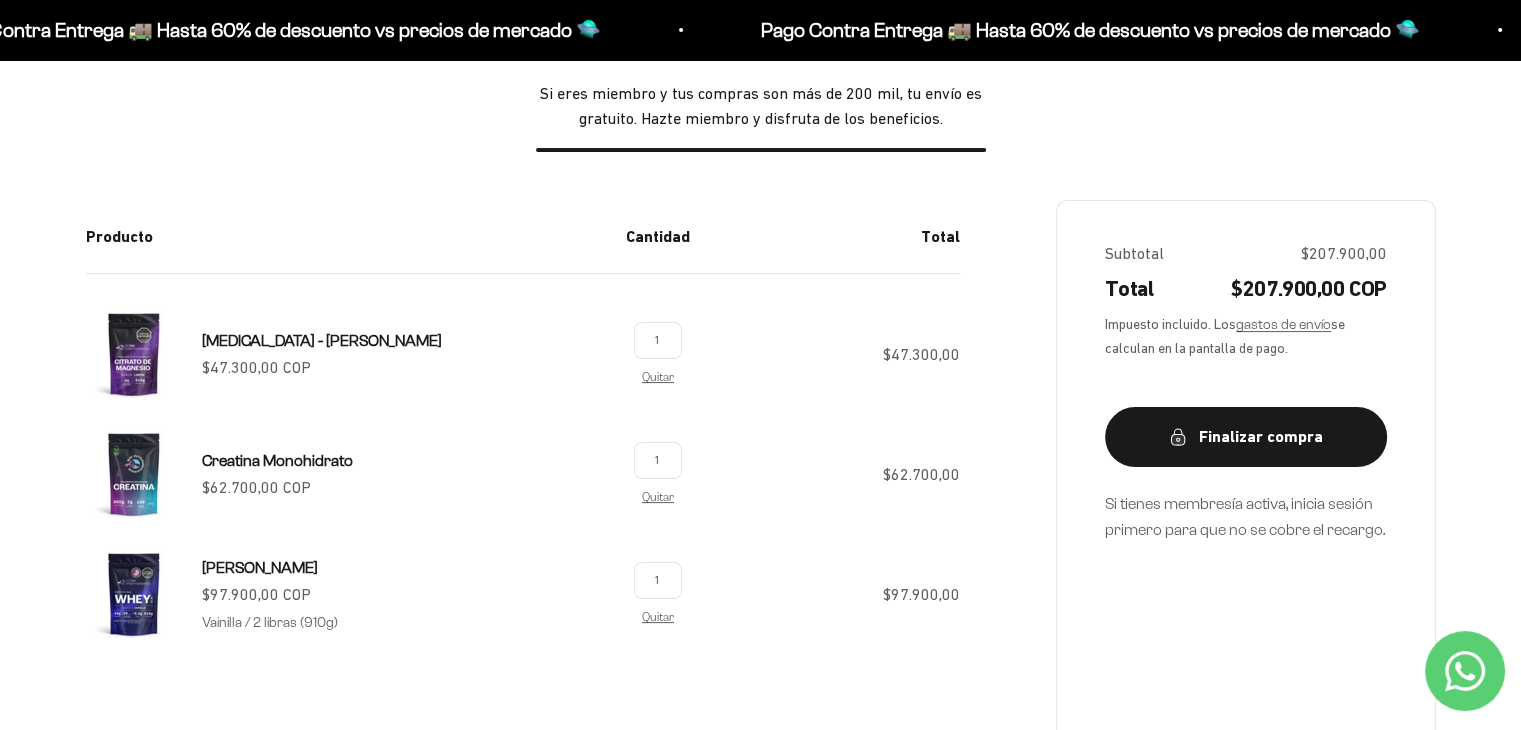 scroll, scrollTop: 300, scrollLeft: 0, axis: vertical 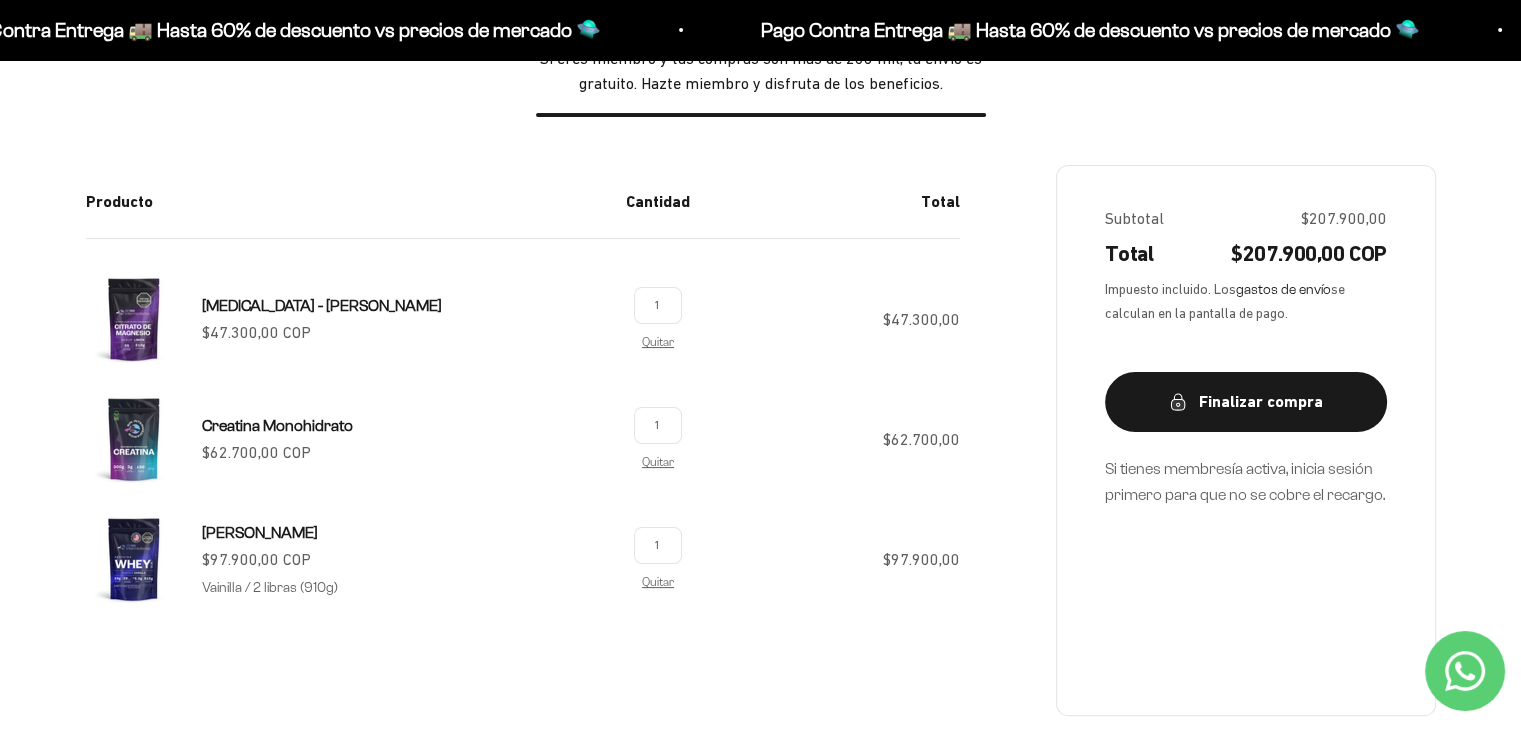 click on "gastos de envío" at bounding box center [1283, 289] 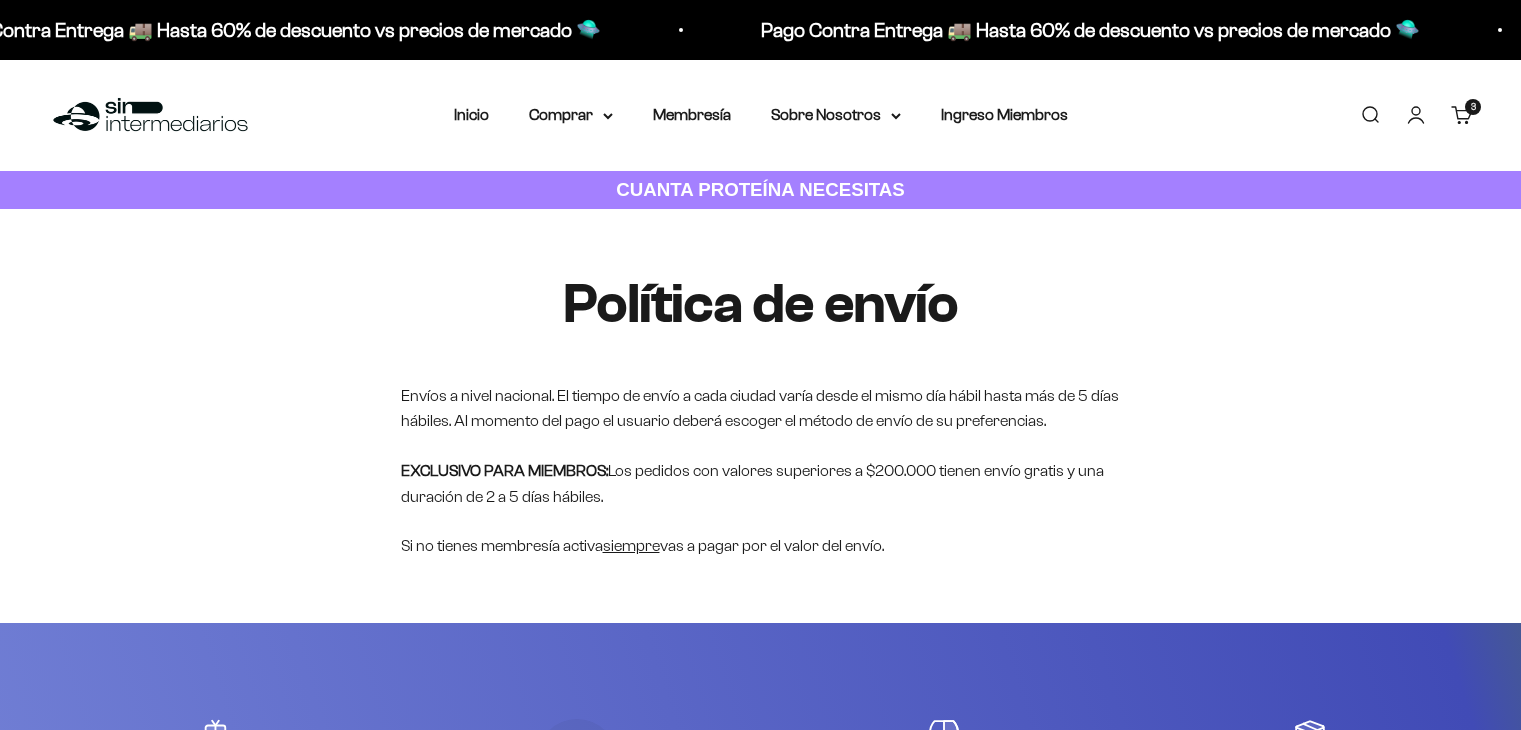 scroll, scrollTop: 0, scrollLeft: 0, axis: both 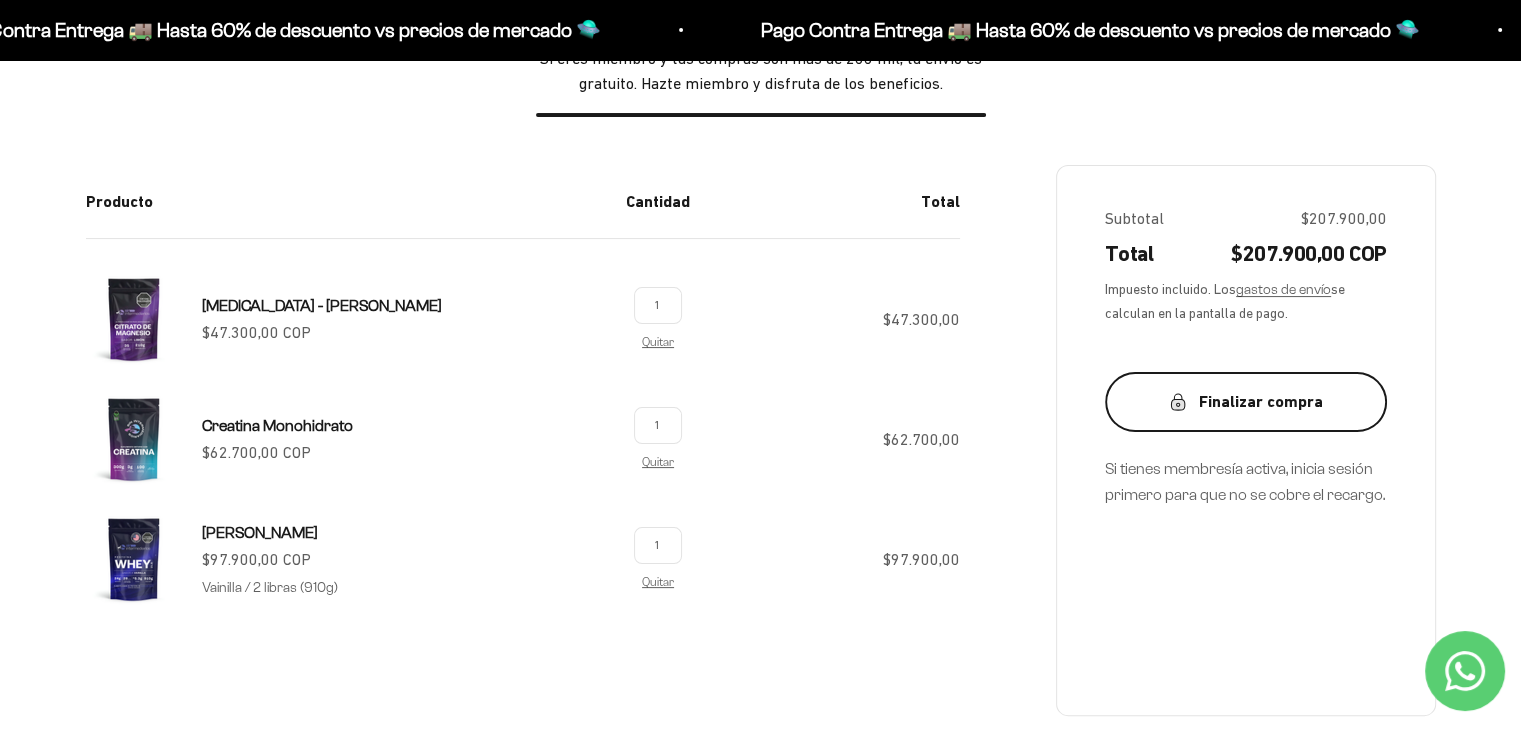 click on "Finalizar compra" at bounding box center [1246, 402] 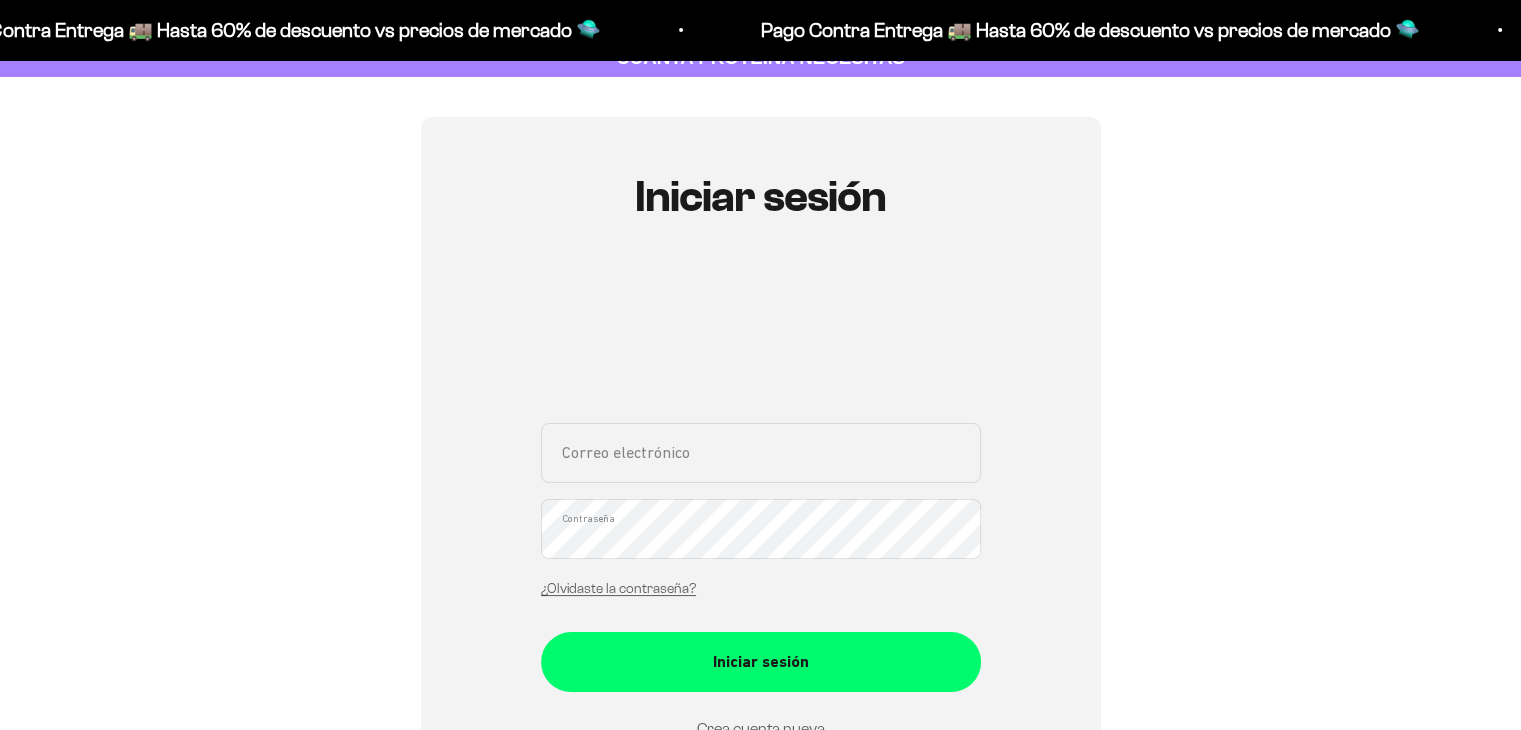 scroll, scrollTop: 200, scrollLeft: 0, axis: vertical 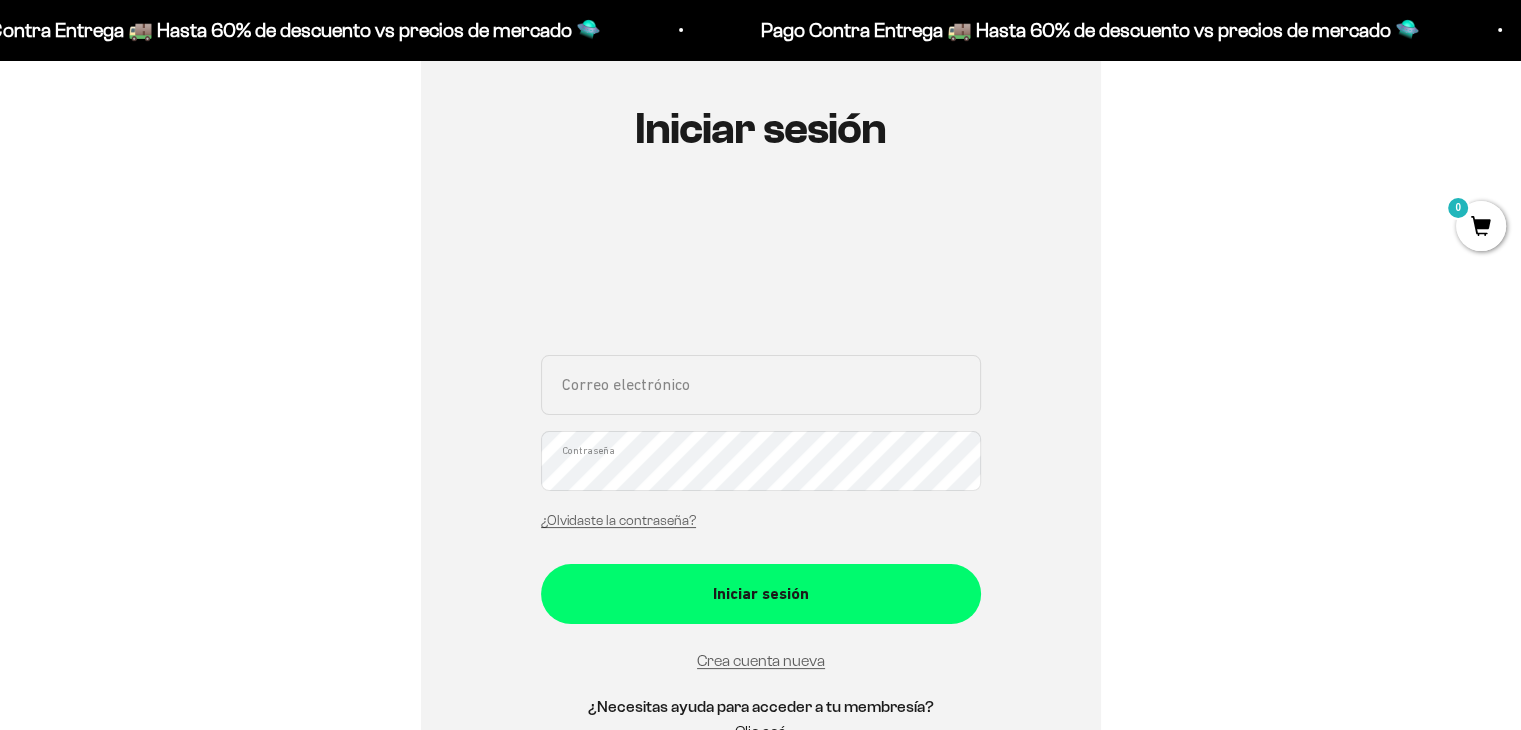 click on "Correo electrónico" at bounding box center (761, 385) 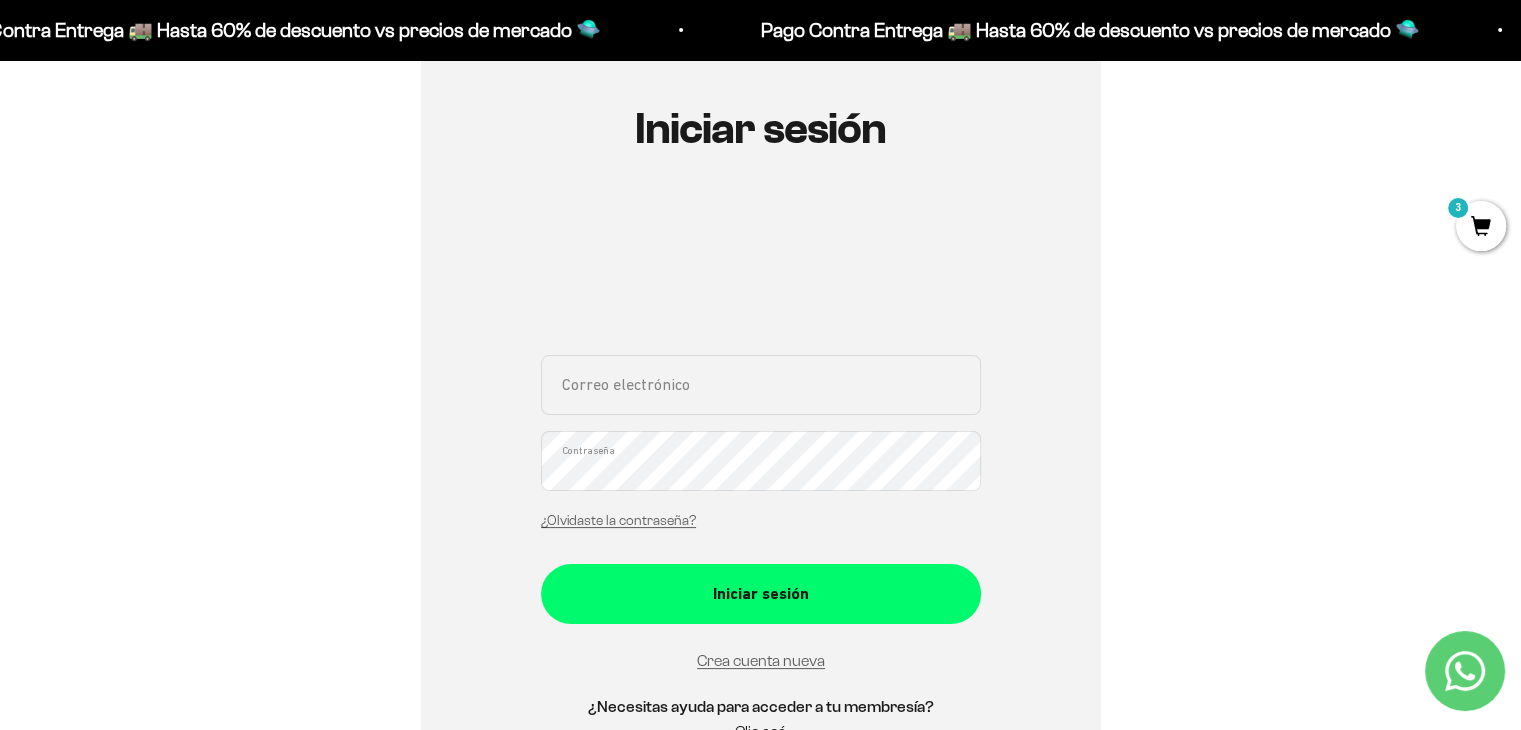 scroll, scrollTop: 100, scrollLeft: 0, axis: vertical 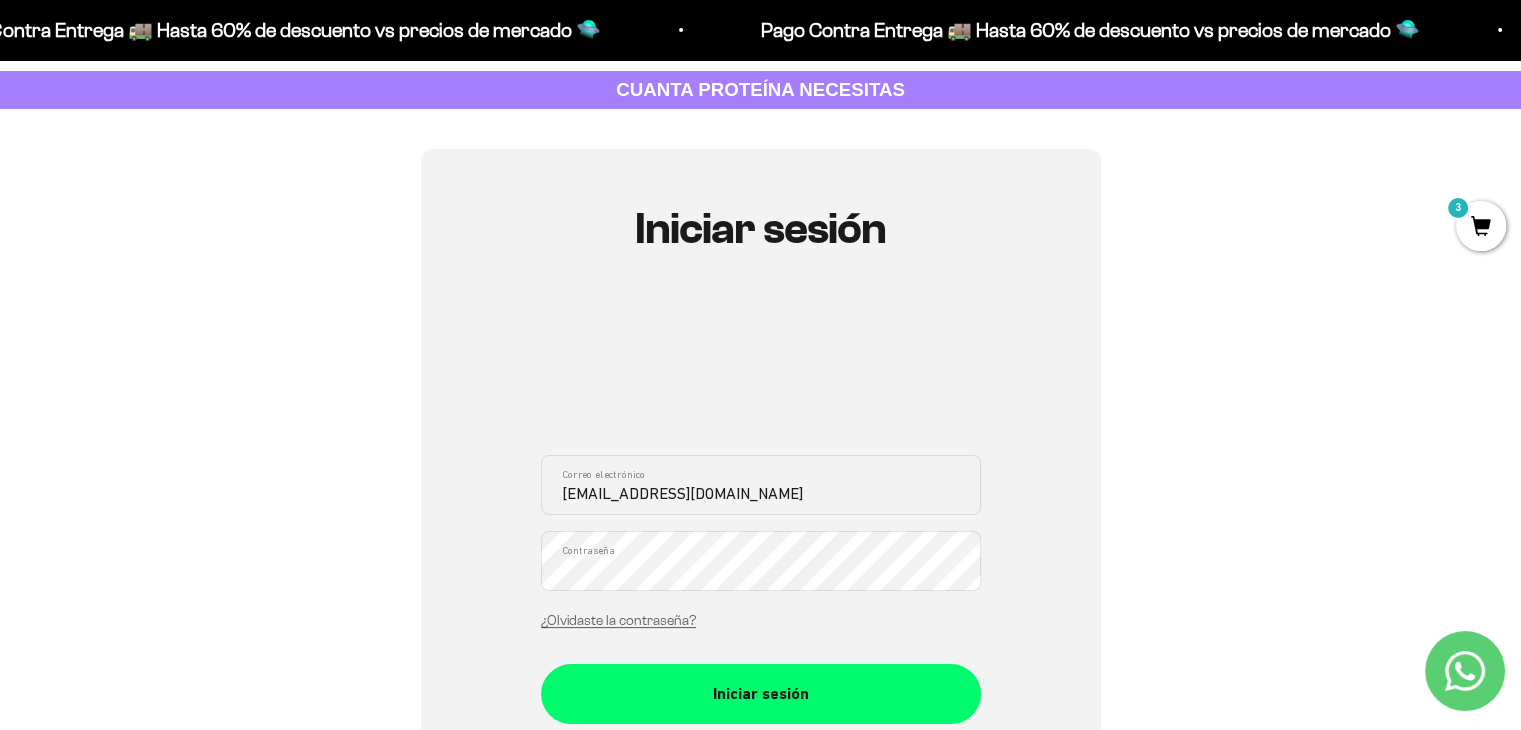 type on "cbcristhian09@gmail.com" 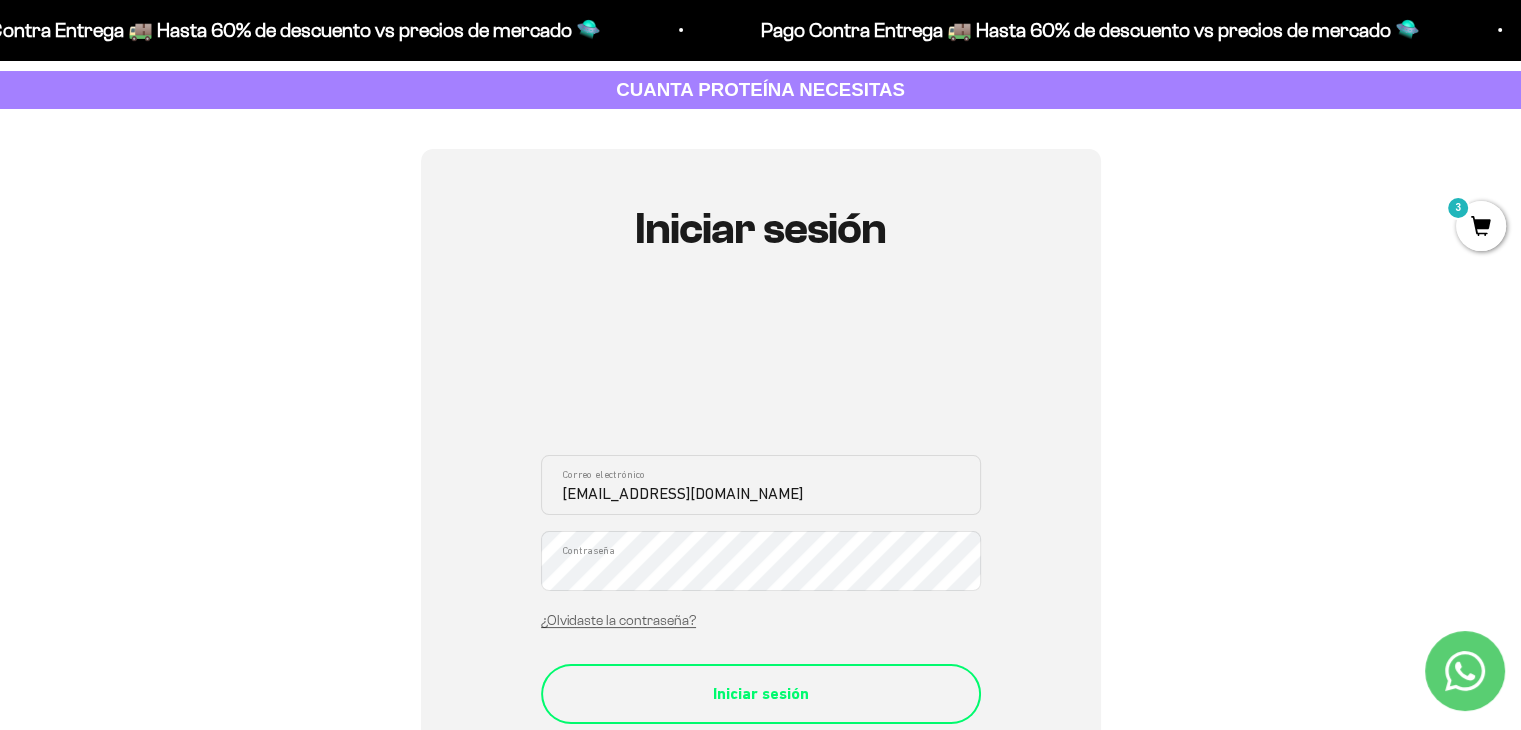 click on "Iniciar sesión" at bounding box center (761, 694) 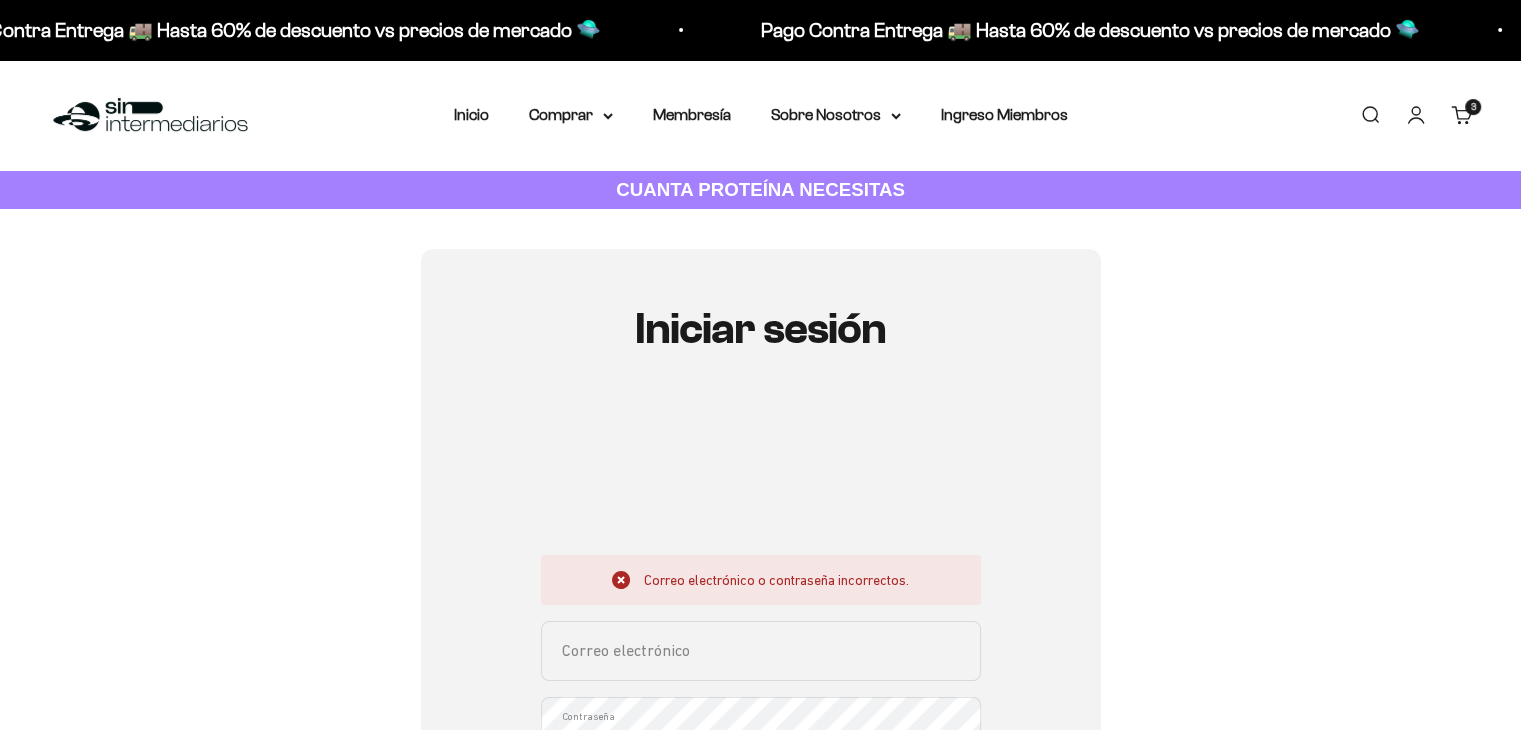 scroll, scrollTop: 100, scrollLeft: 0, axis: vertical 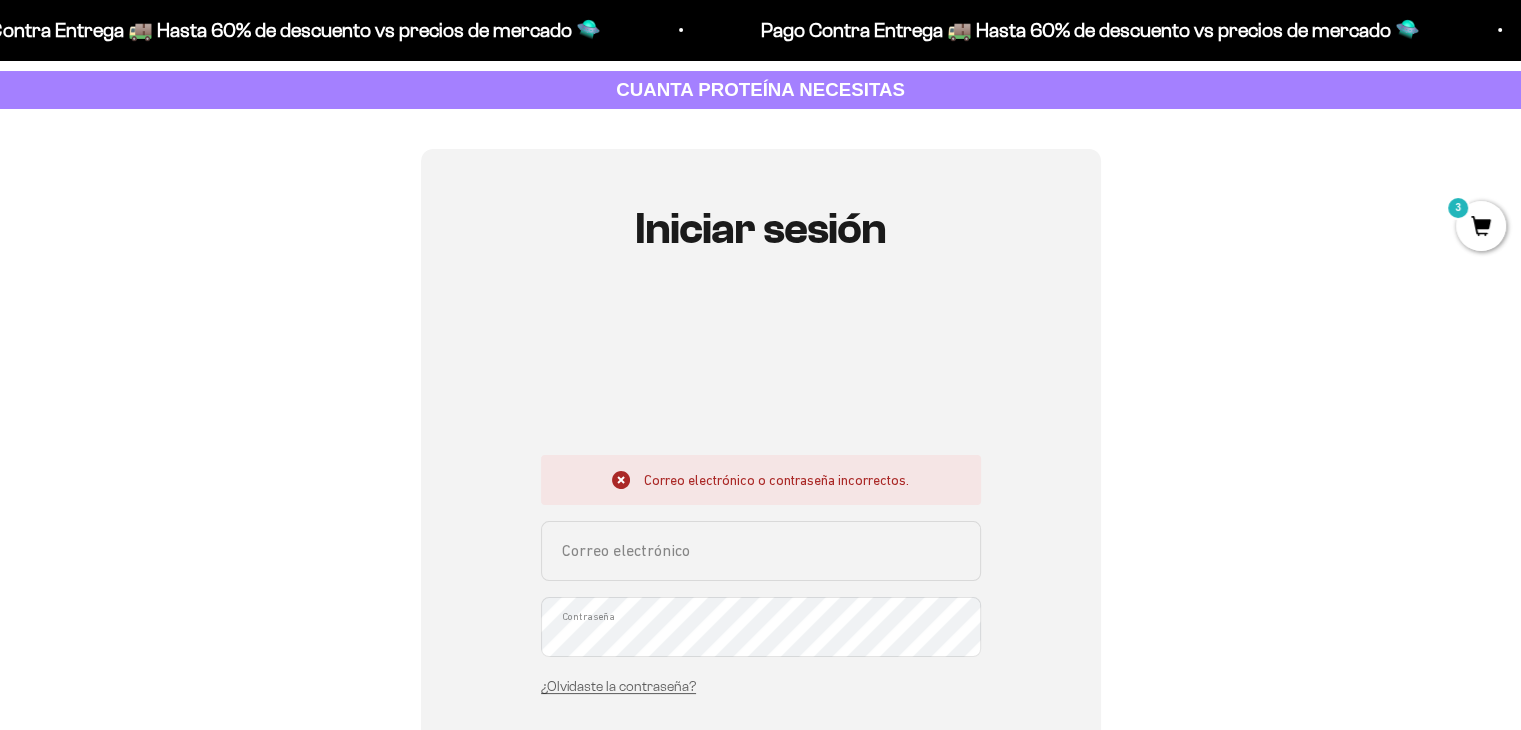 click on "Correo electrónico" at bounding box center (761, 551) 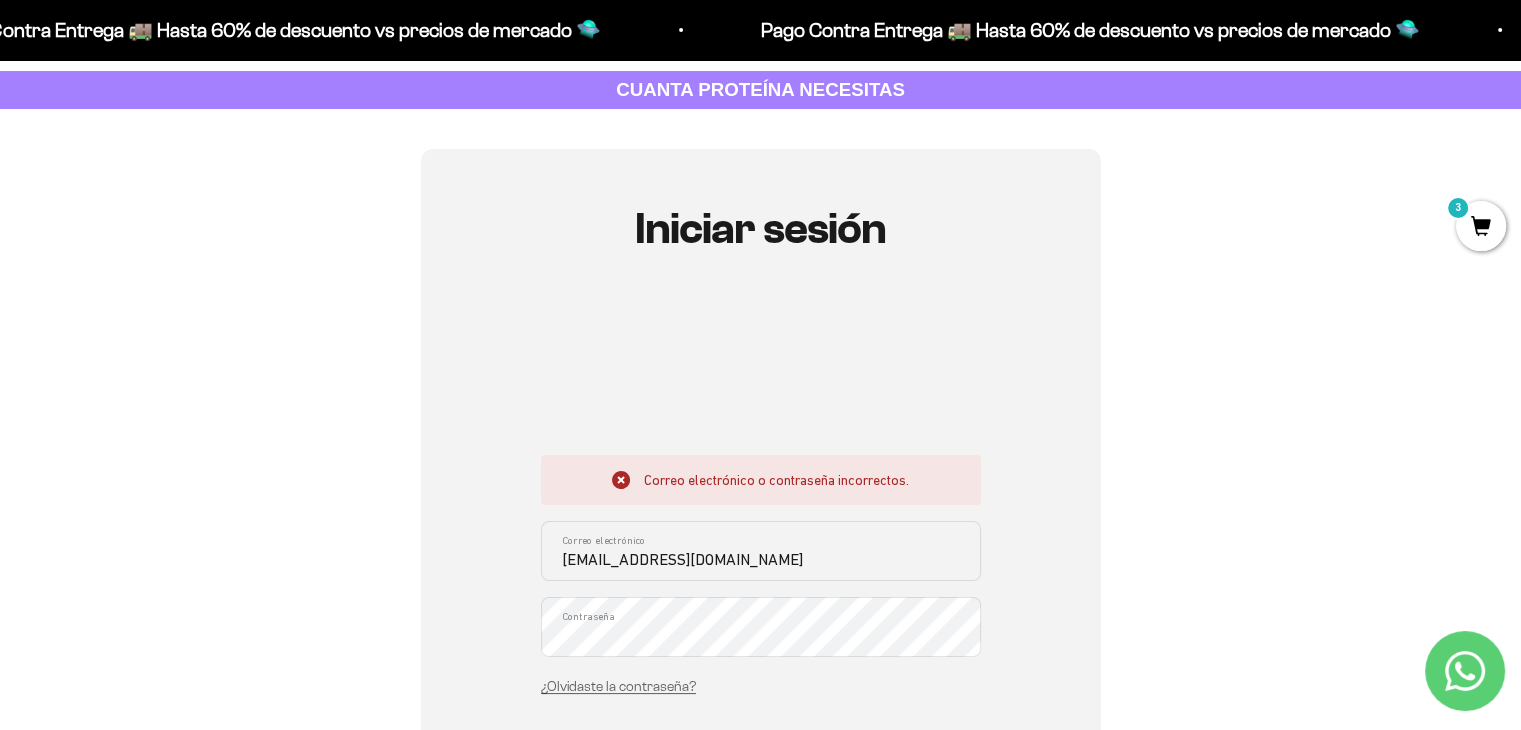drag, startPoint x: 746, startPoint y: 557, endPoint x: 450, endPoint y: 553, distance: 296.02704 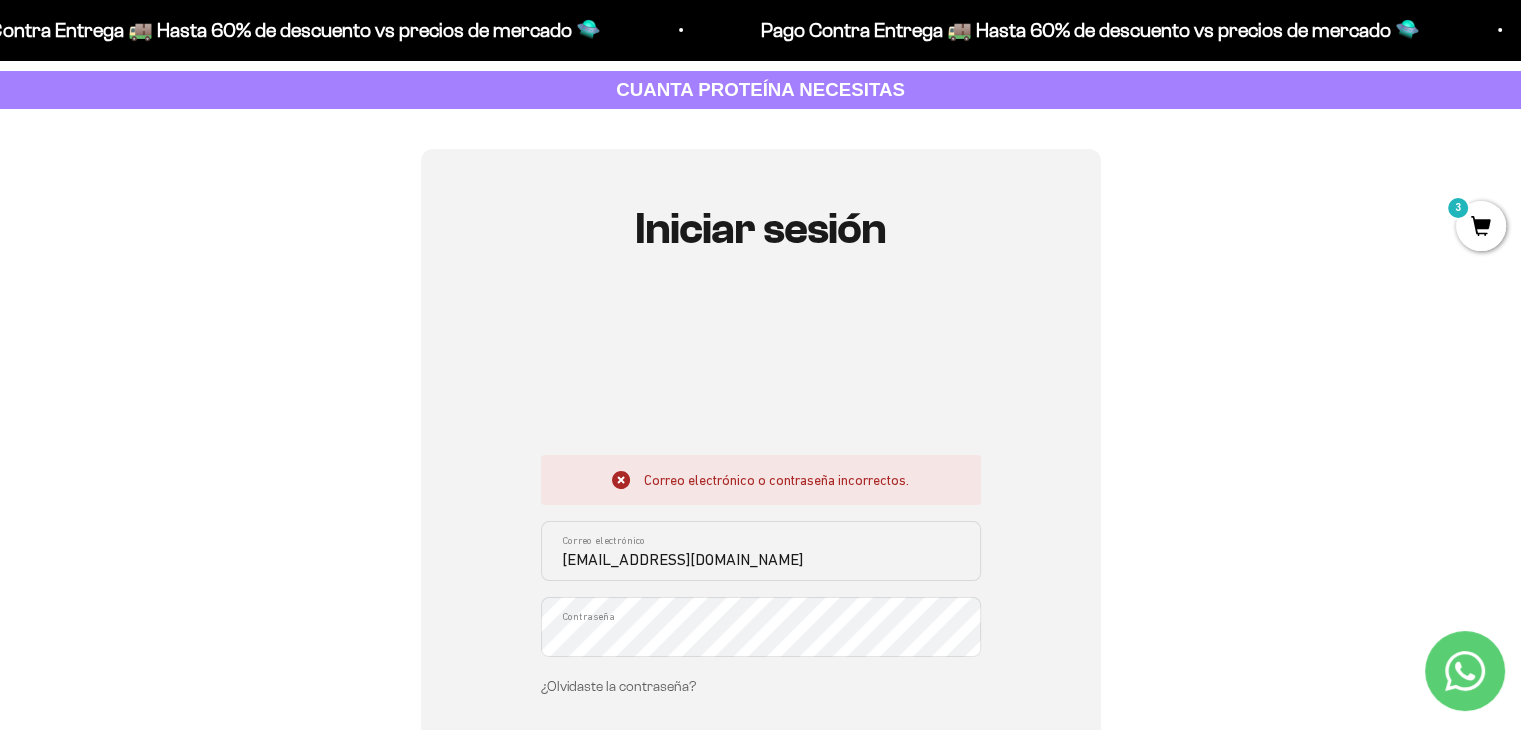 type on "cbcristhian09@gmail.com" 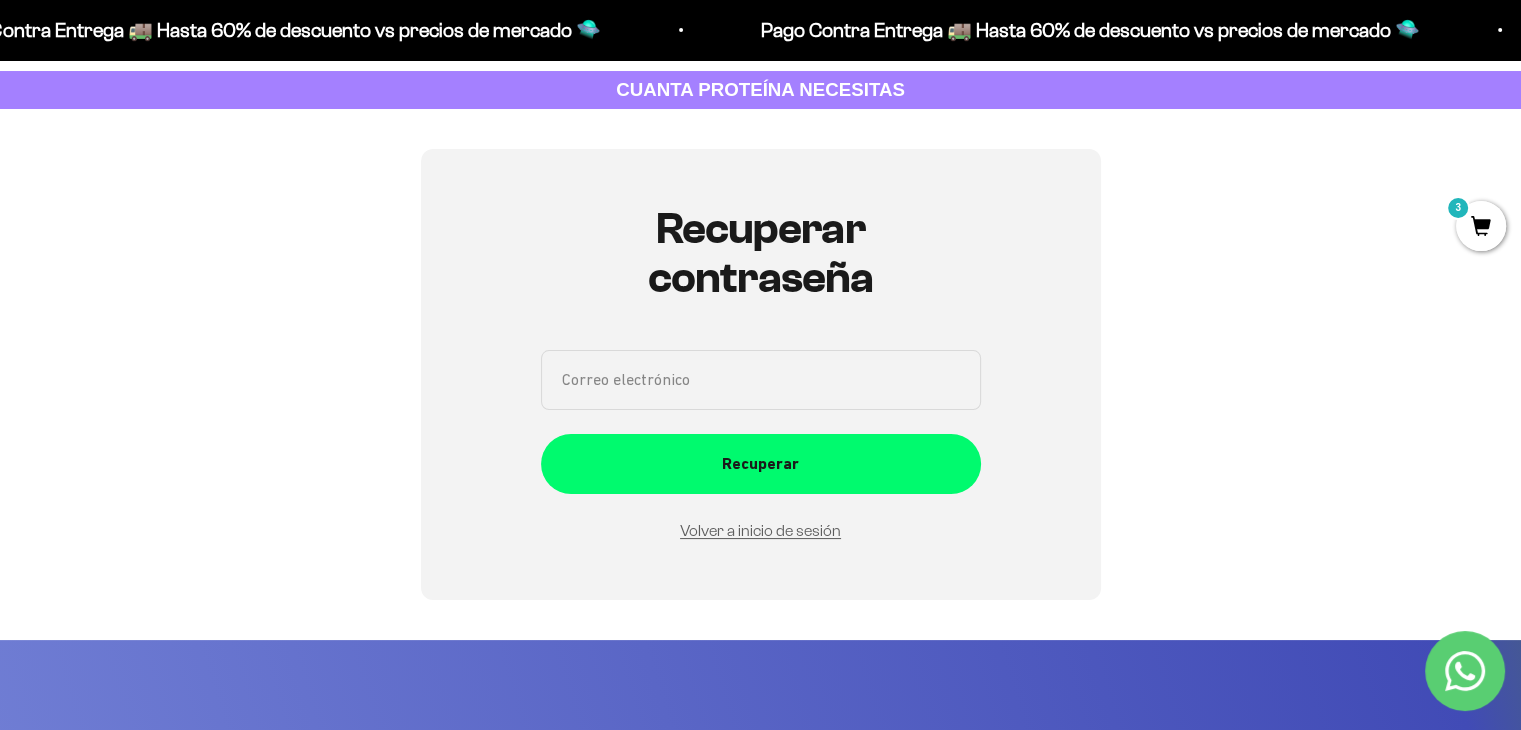 click on "Correo electrónico" at bounding box center (761, 380) 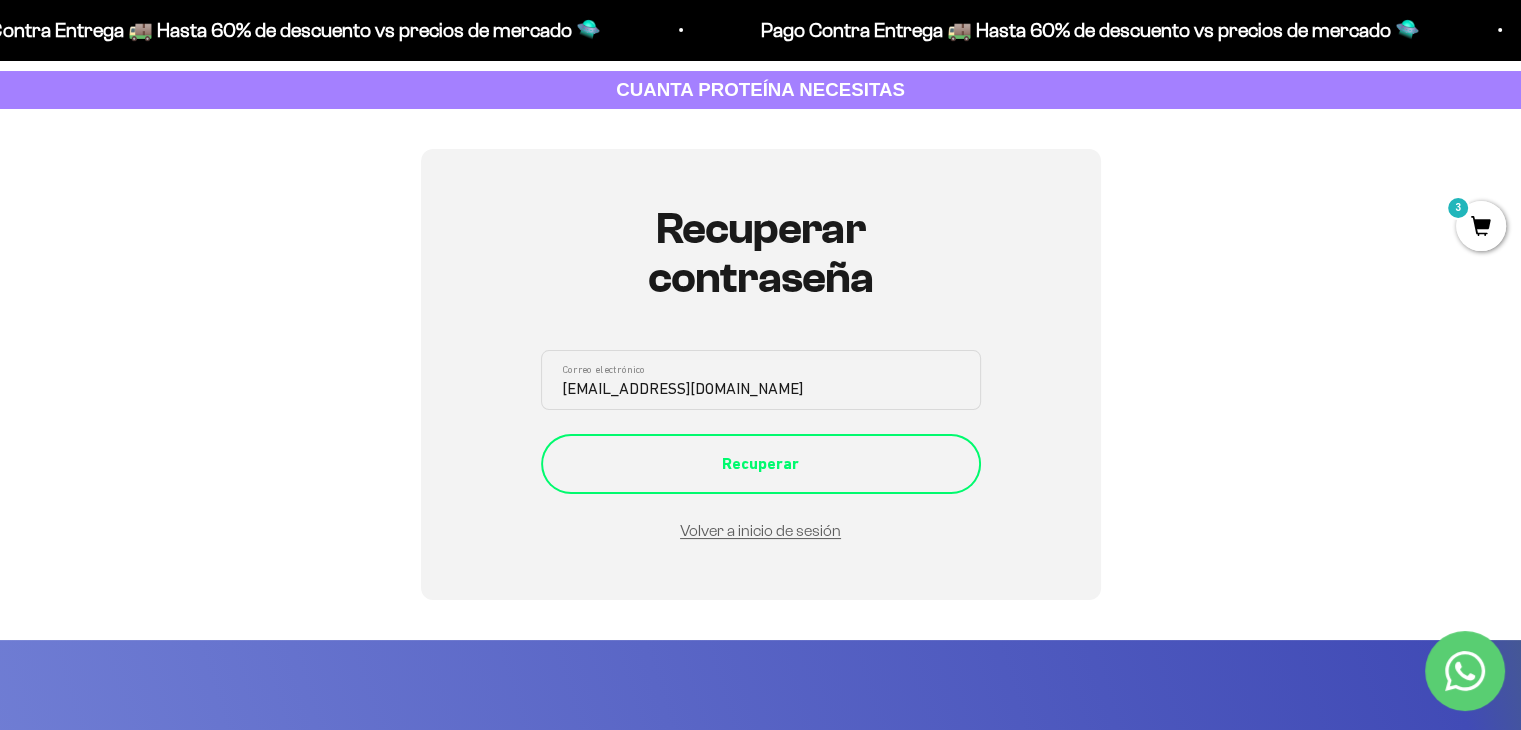 type on "cbcristhian09@gmail.com" 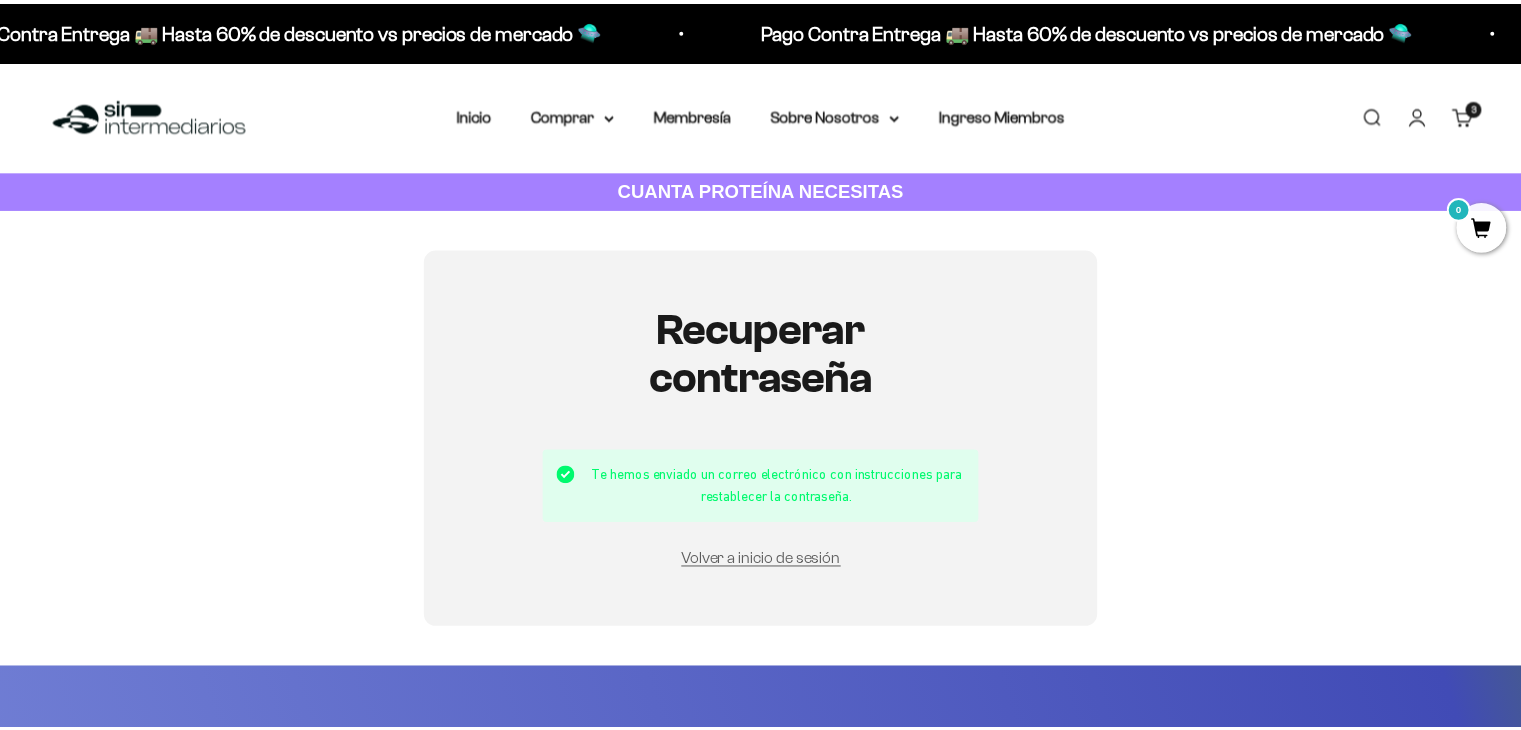 scroll, scrollTop: 0, scrollLeft: 0, axis: both 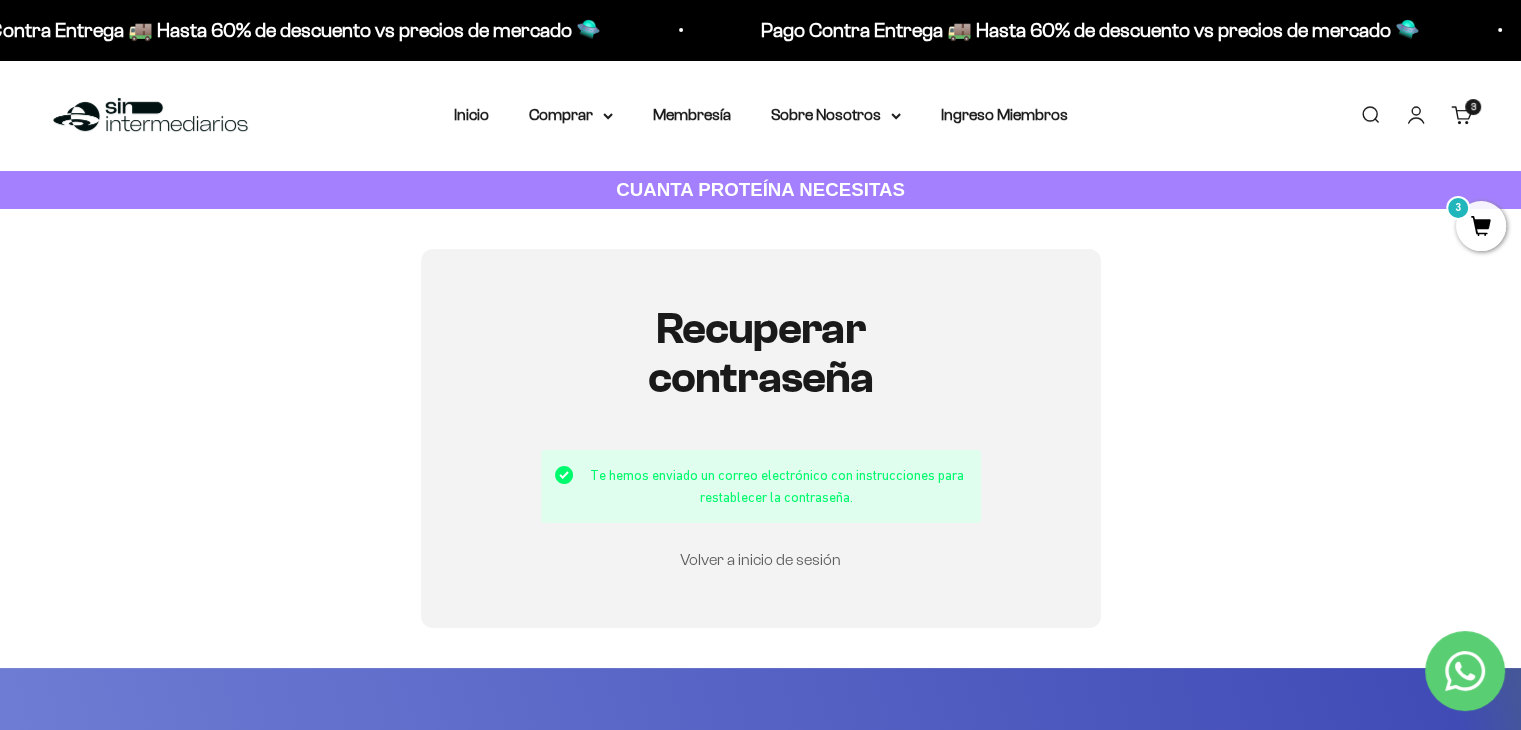 click on "Volver a inicio de sesión" at bounding box center [760, 559] 